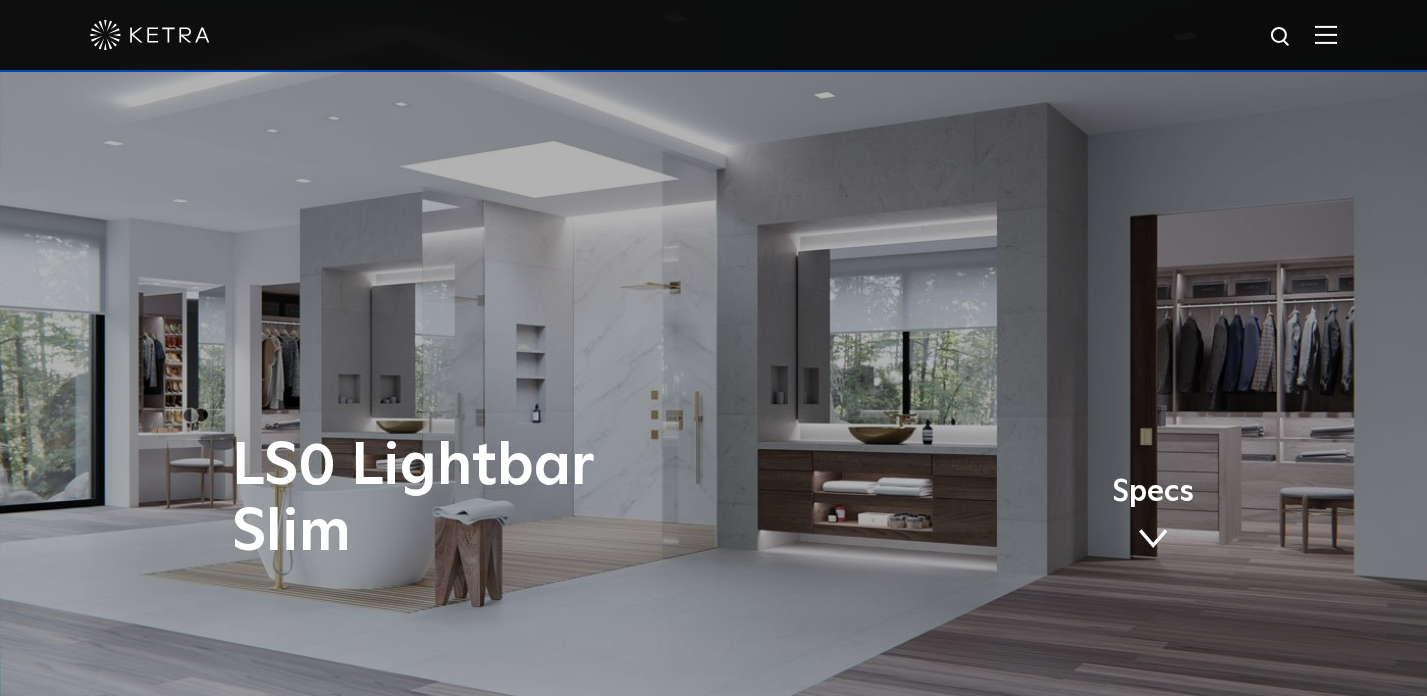 scroll, scrollTop: 0, scrollLeft: 0, axis: both 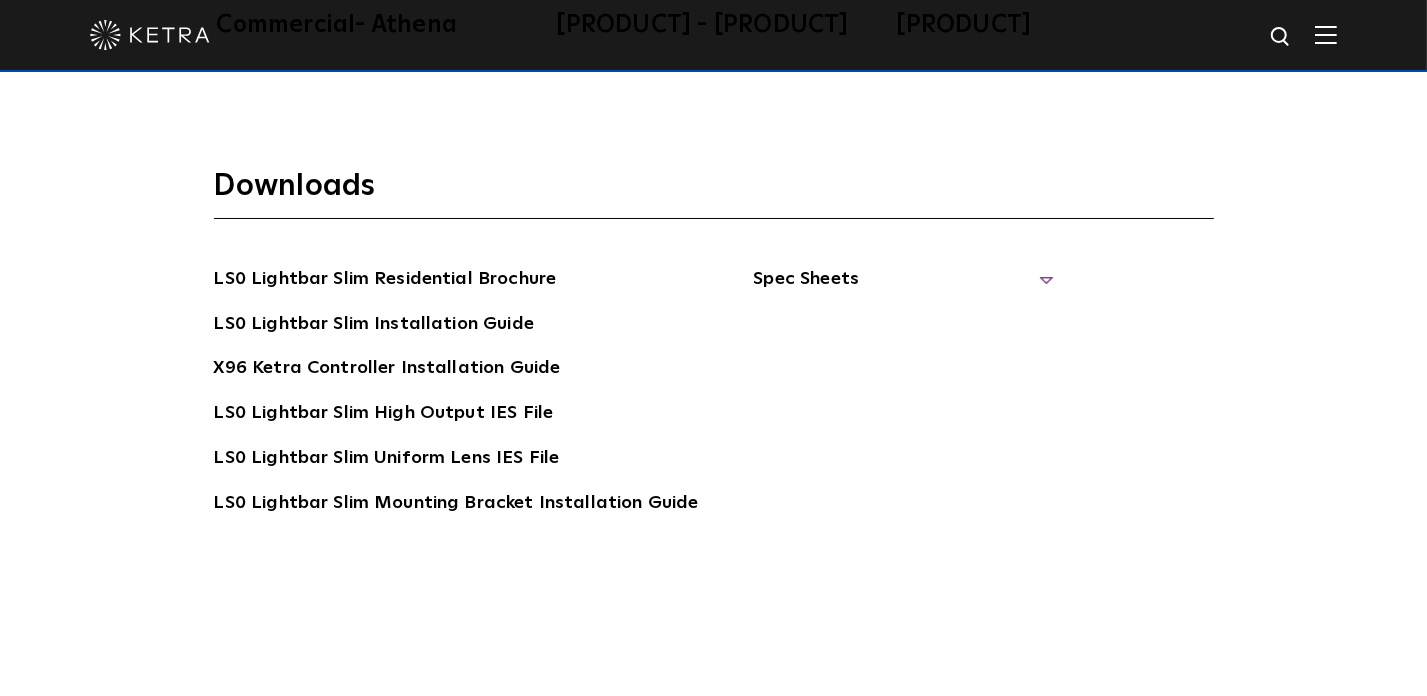 click on "Spec Sheets" at bounding box center (903, 287) 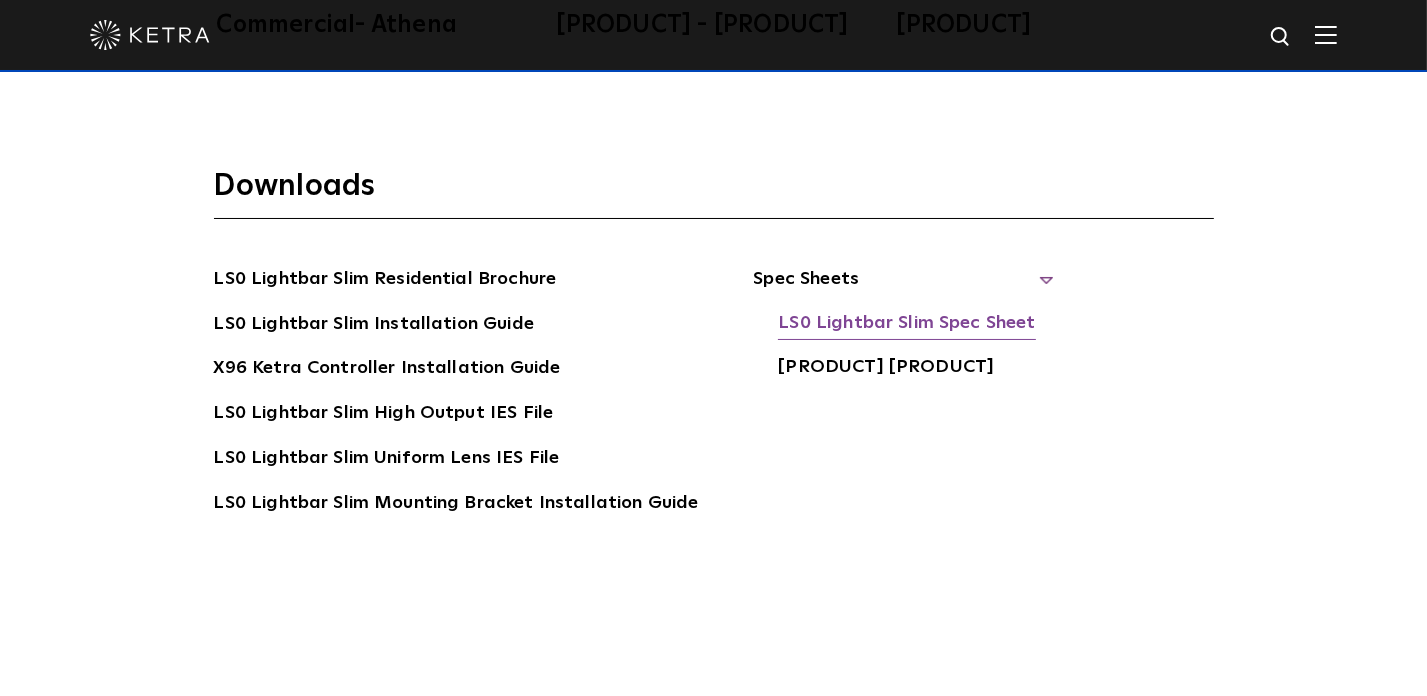click on "LS0 Lightbar Slim Spec Sheet" at bounding box center (906, 325) 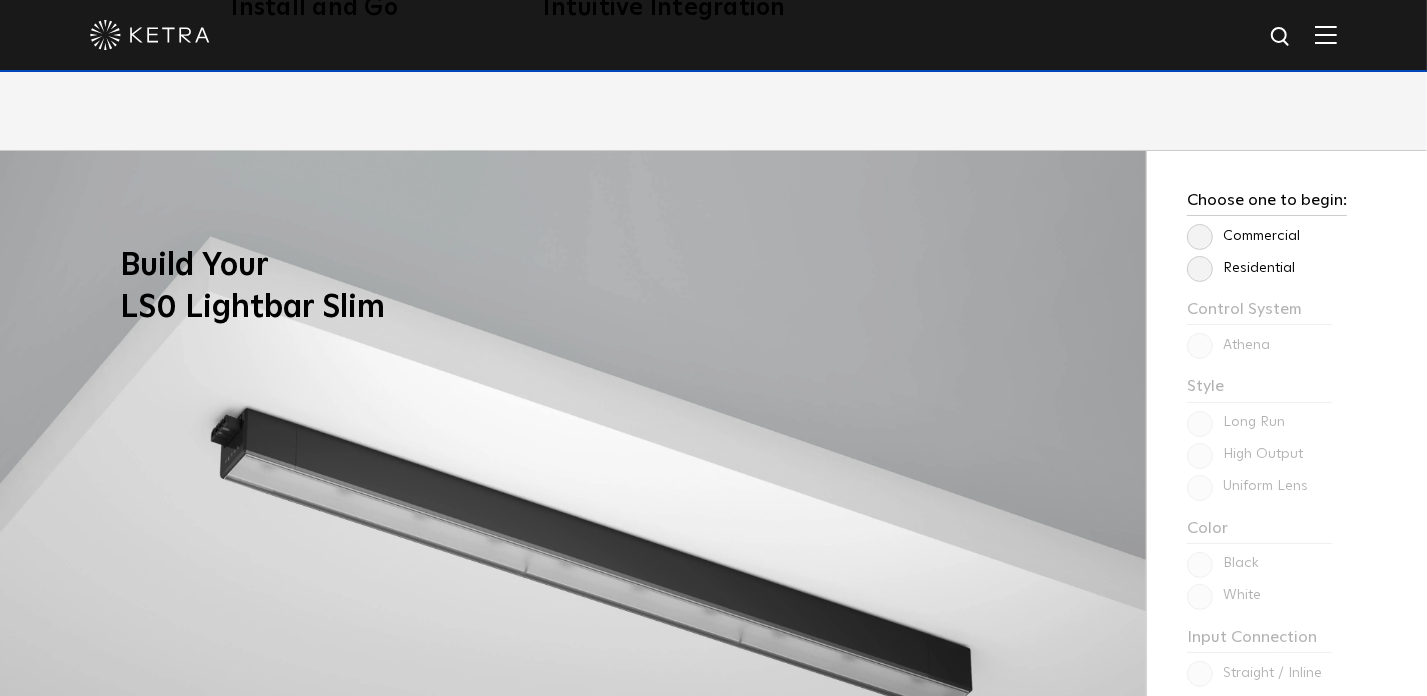 scroll, scrollTop: 1600, scrollLeft: 0, axis: vertical 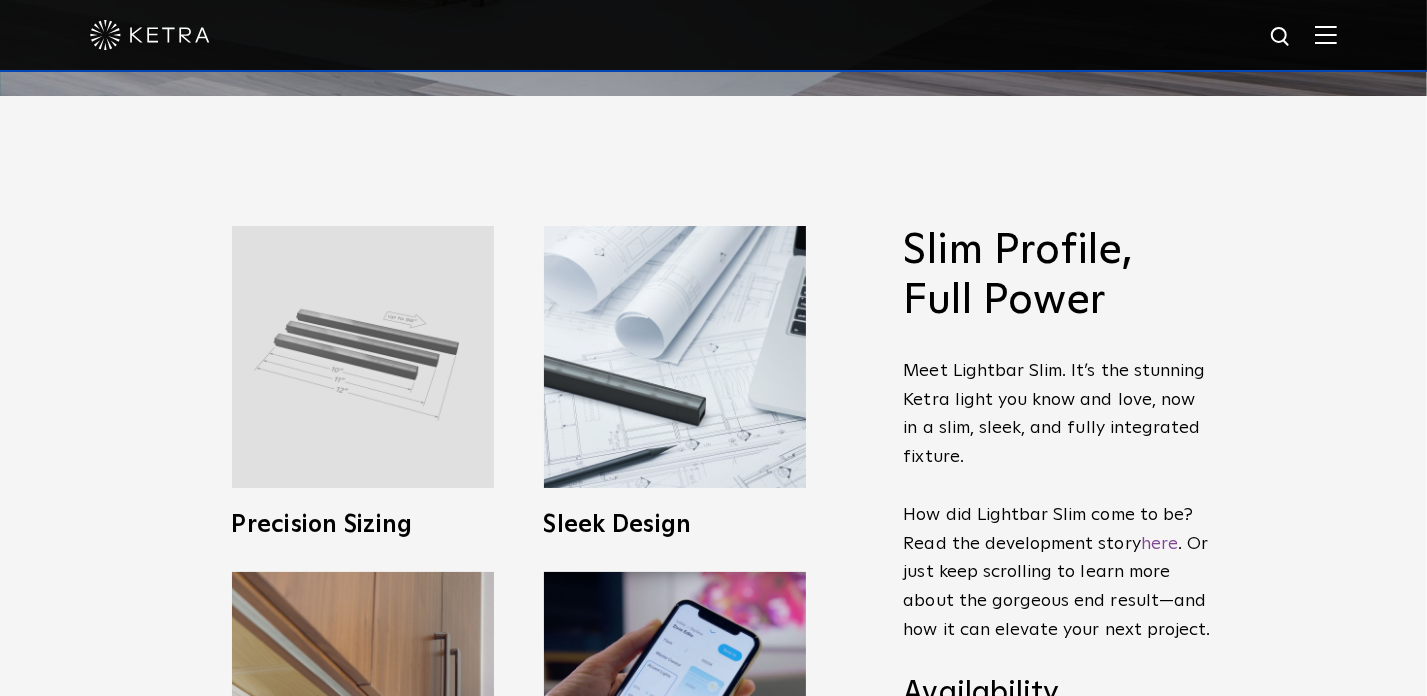 click at bounding box center (363, 357) 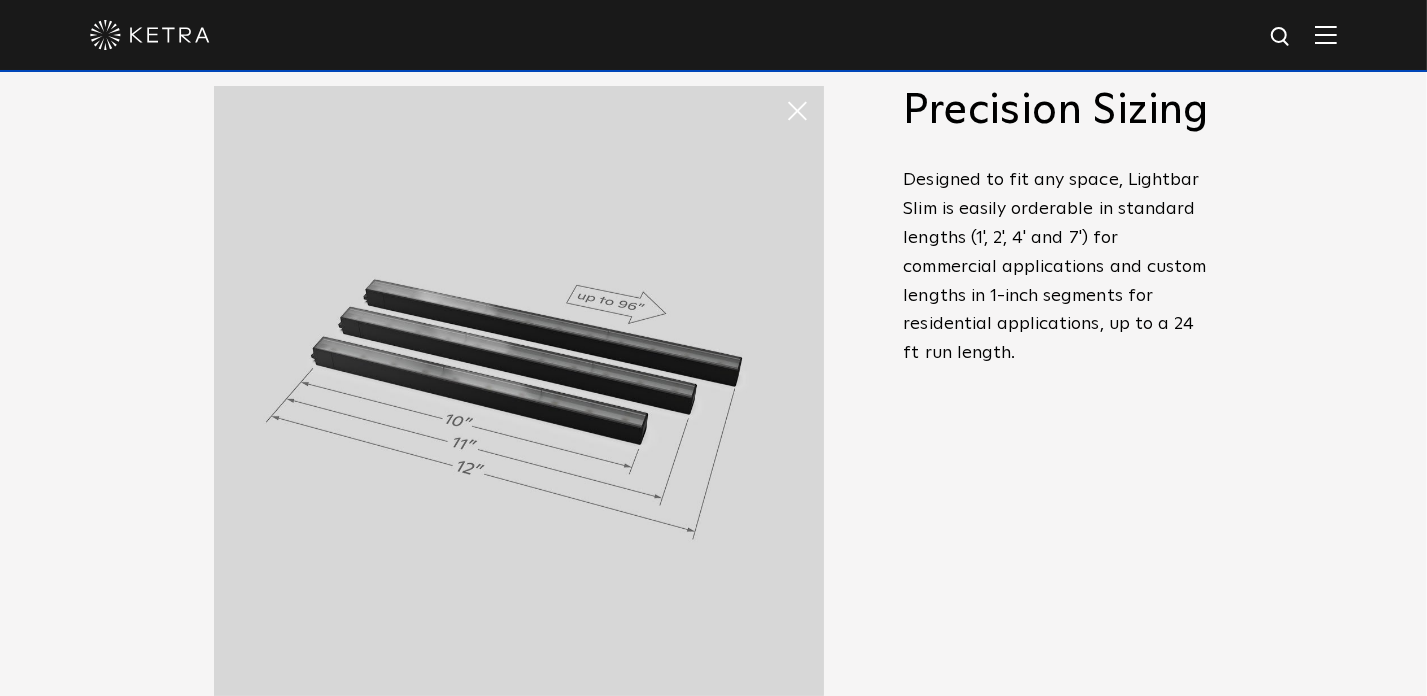 scroll, scrollTop: 900, scrollLeft: 0, axis: vertical 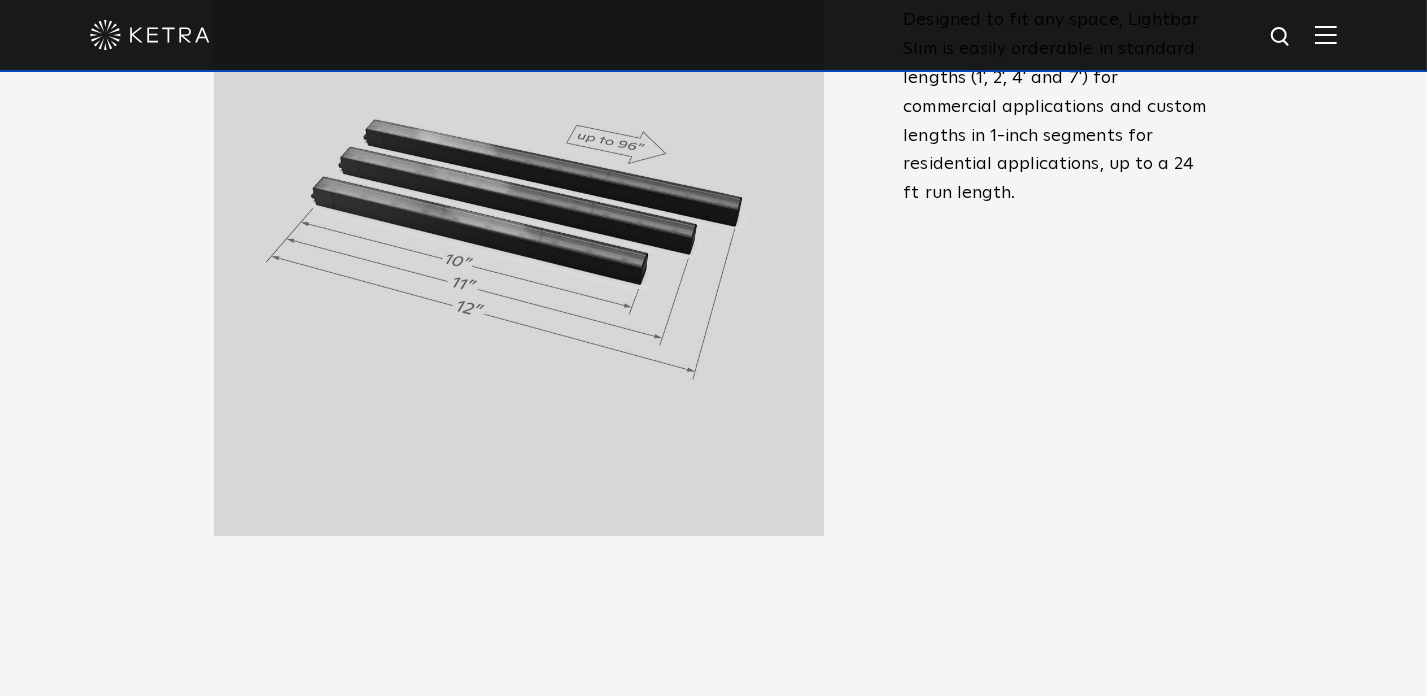 click on "Designed to fit any space, Lightbar Slim is easily orderable in standard lengths (1', 2', 4' and 7') for commercial applications and custom lengths in 1-inch segments for residential applications, up to a 24 ft run length." at bounding box center (1059, 107) 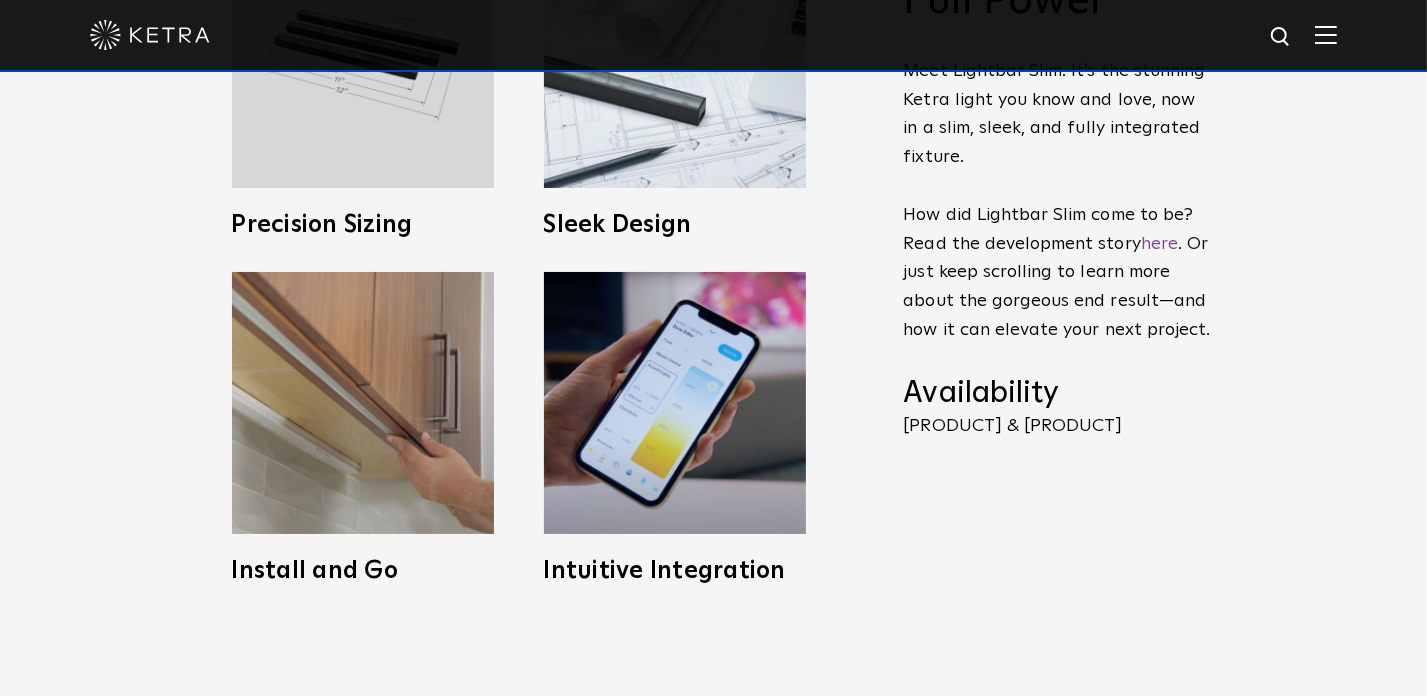 click at bounding box center (713, 35) 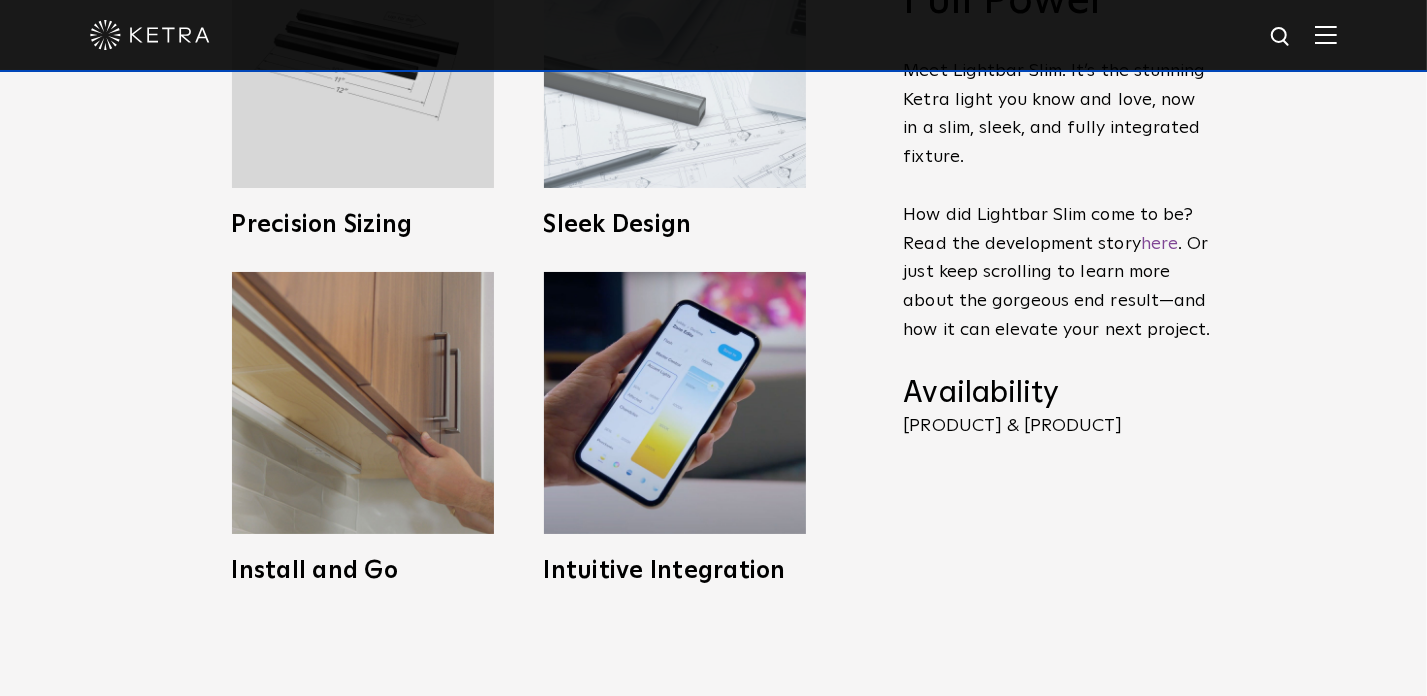 click at bounding box center (675, 57) 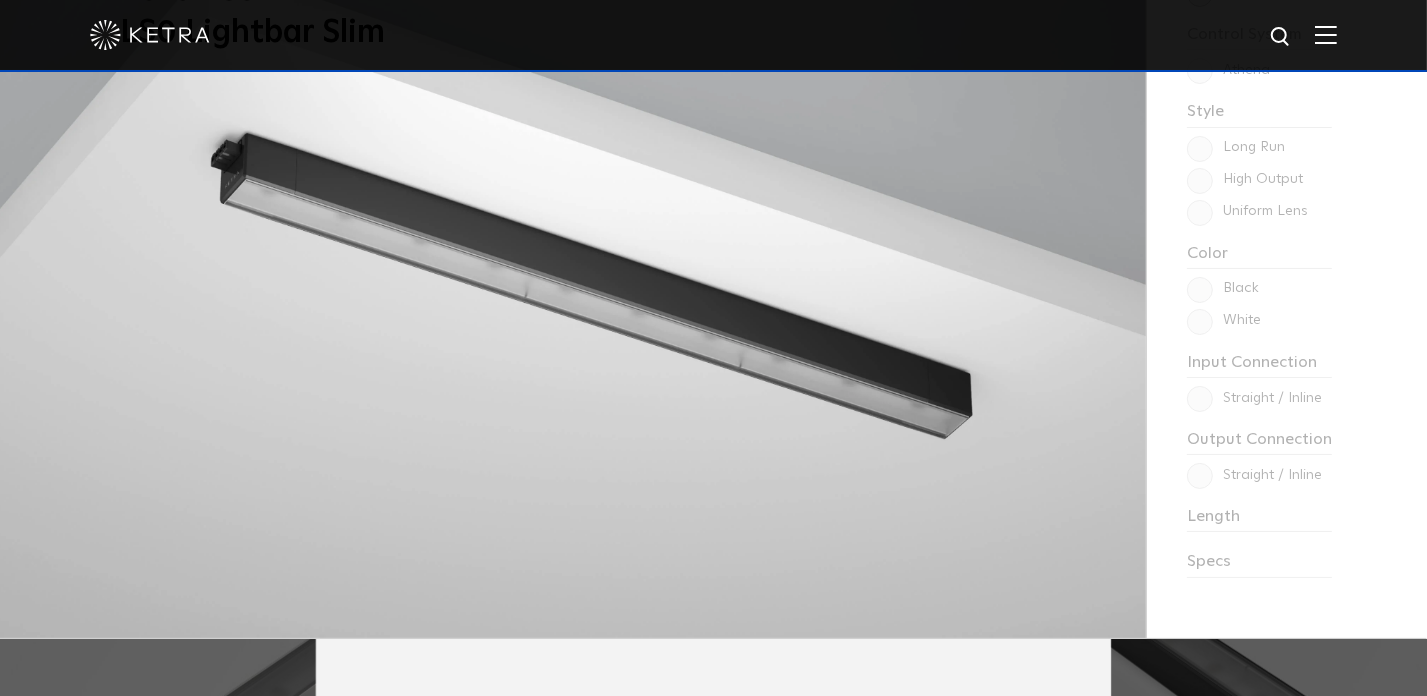 scroll, scrollTop: 1700, scrollLeft: 0, axis: vertical 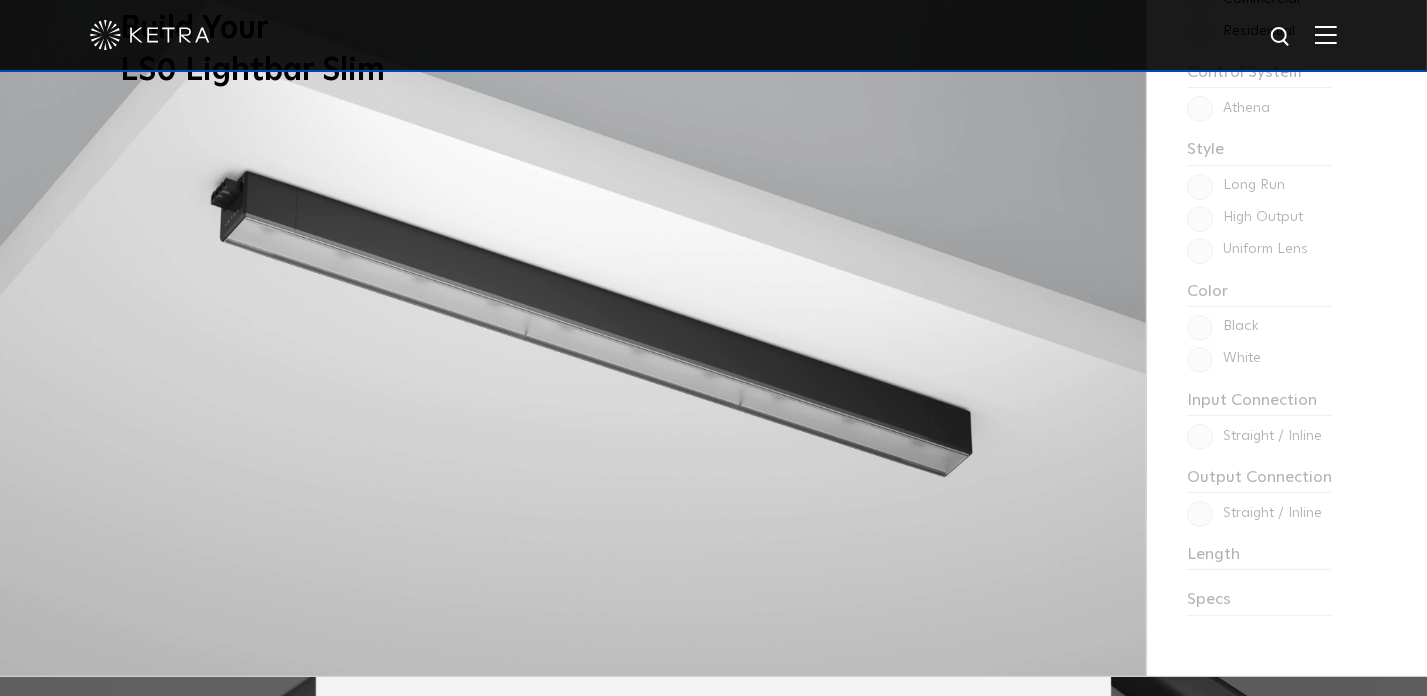 click at bounding box center (573, 295) 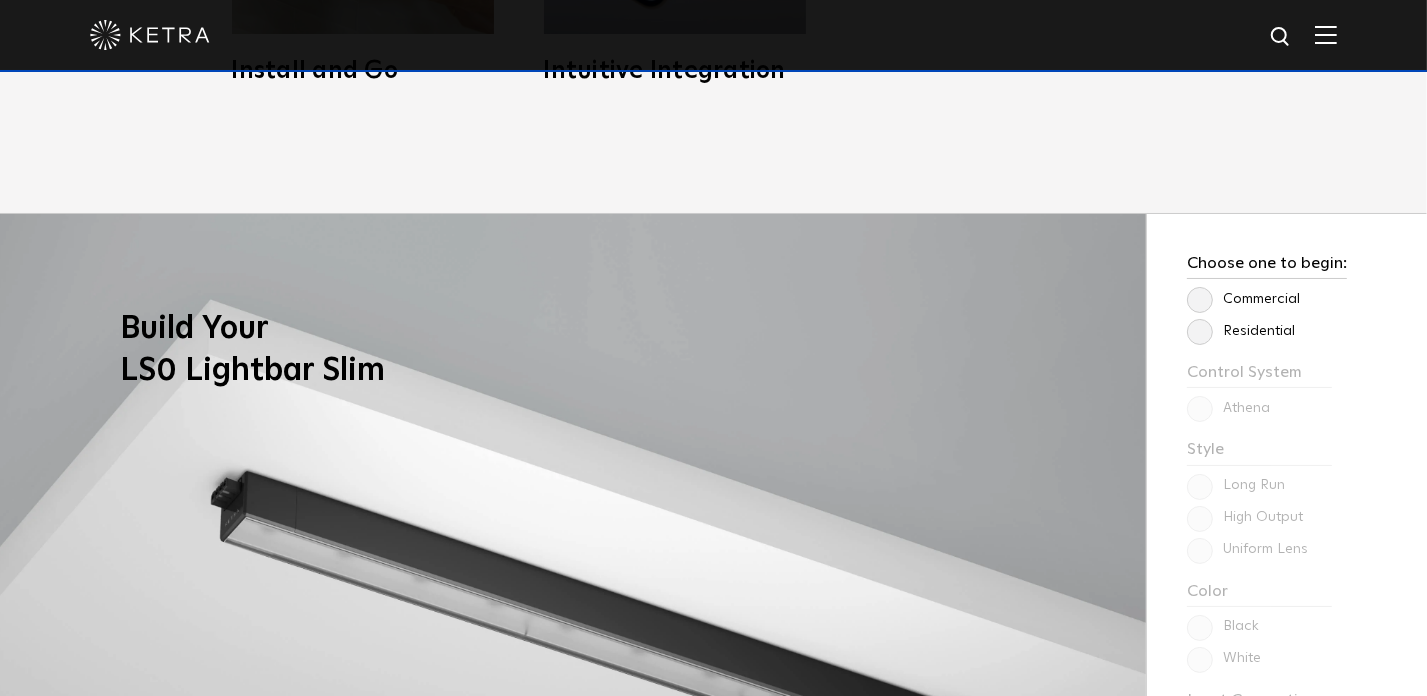 click on "Residential" at bounding box center [1241, 331] 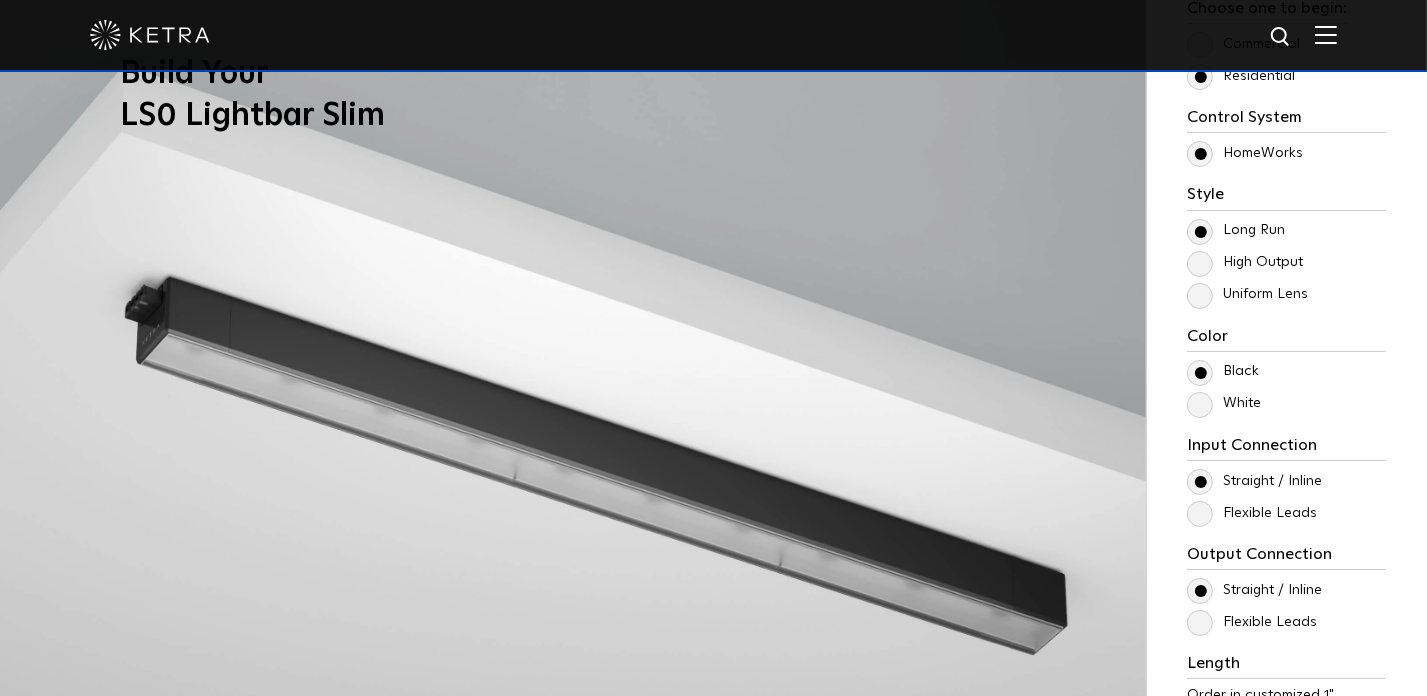 scroll, scrollTop: 1700, scrollLeft: 0, axis: vertical 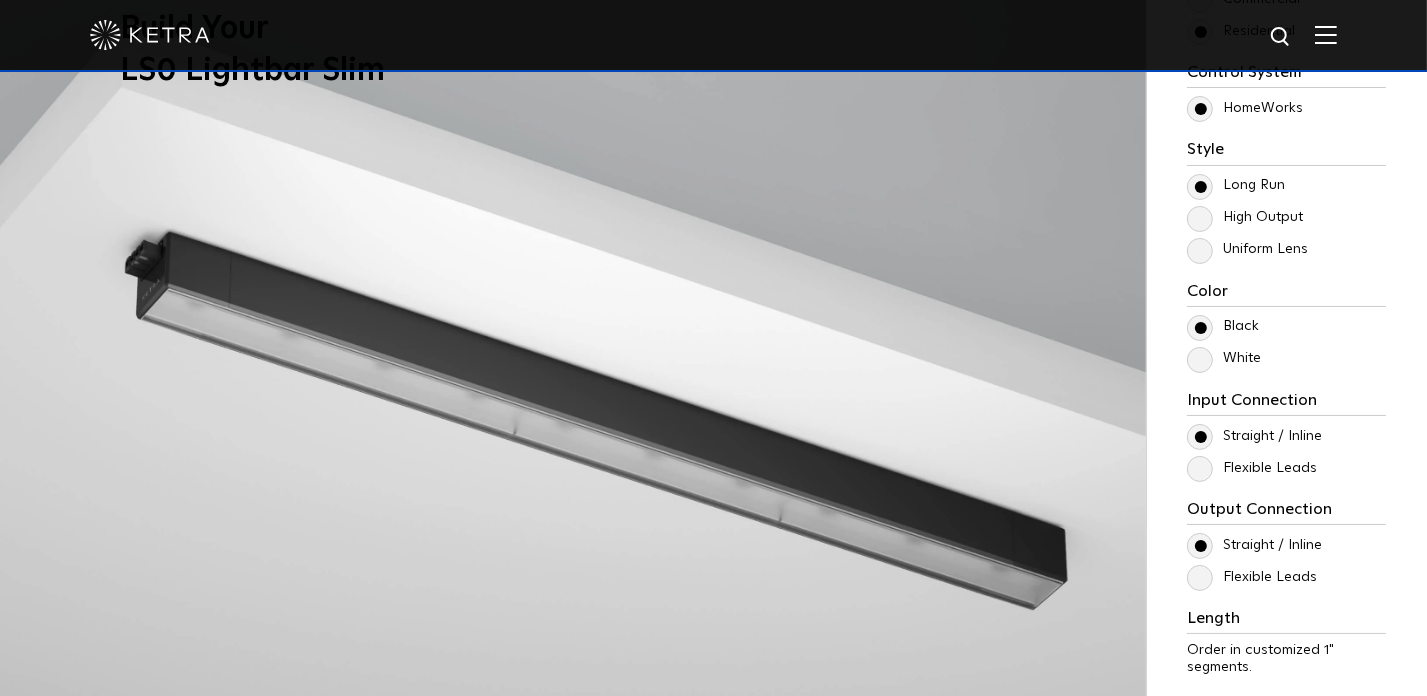 click on "High Output" at bounding box center (1245, 217) 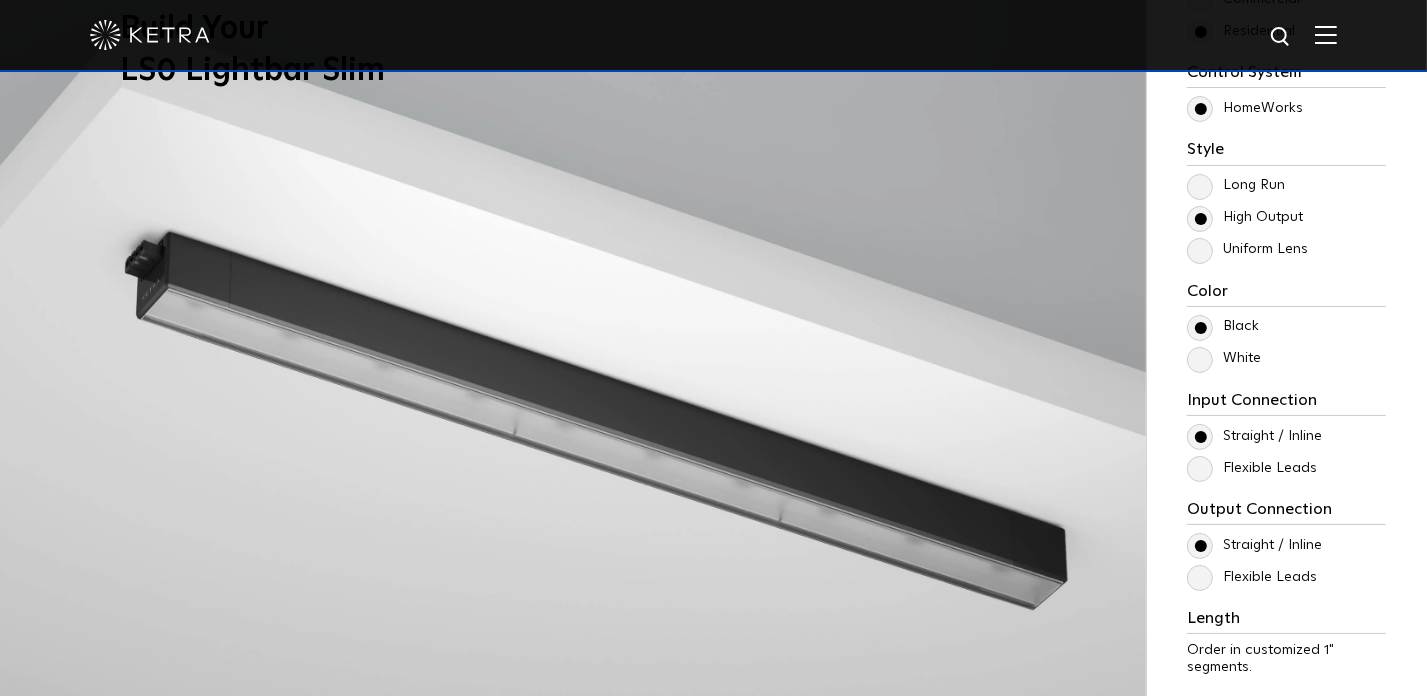 click on "Uniform Lens" at bounding box center (1247, 249) 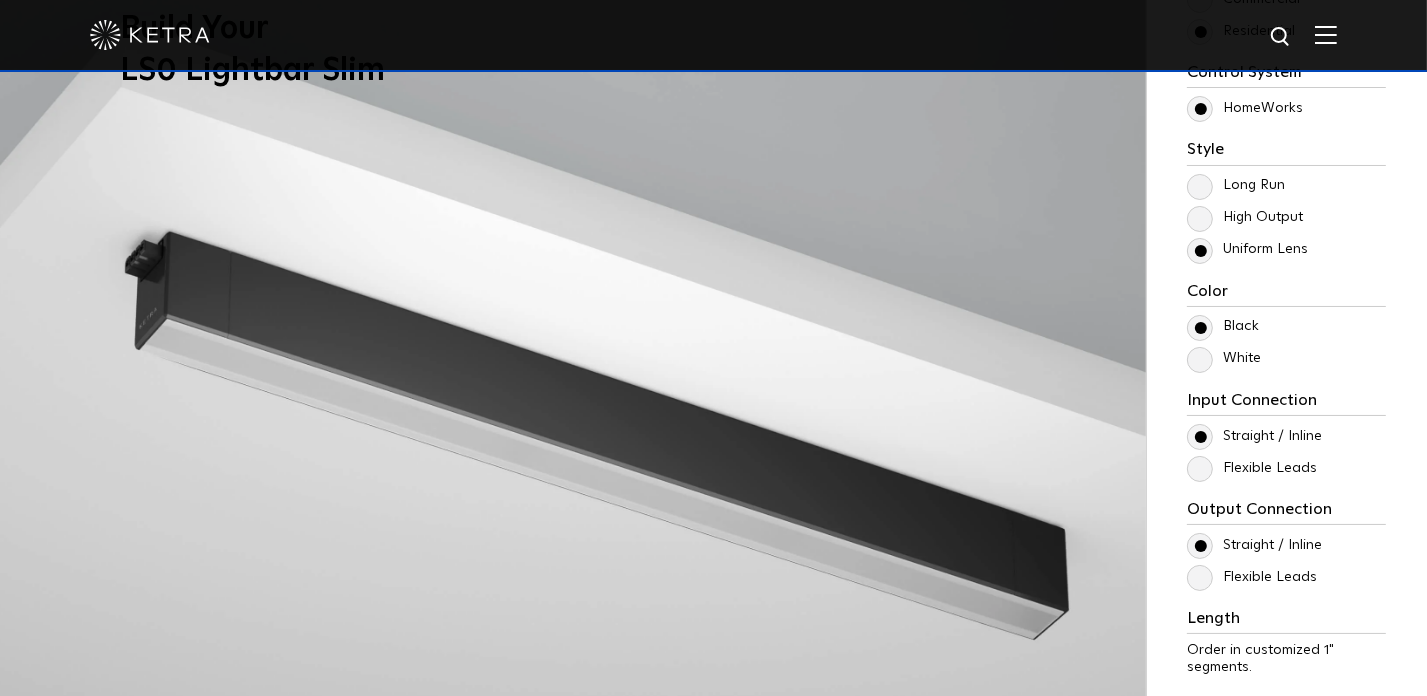 click on "Long Run" at bounding box center (1236, 185) 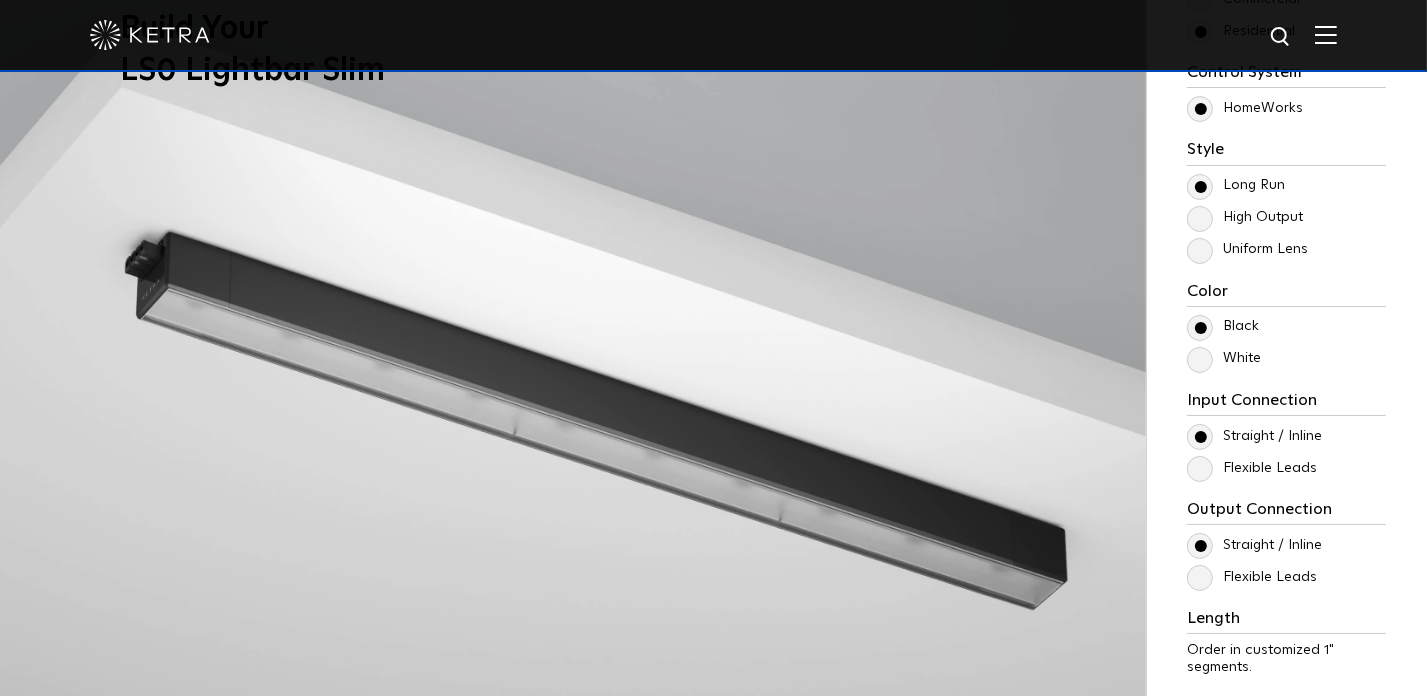 click on "High Output" at bounding box center (1245, 217) 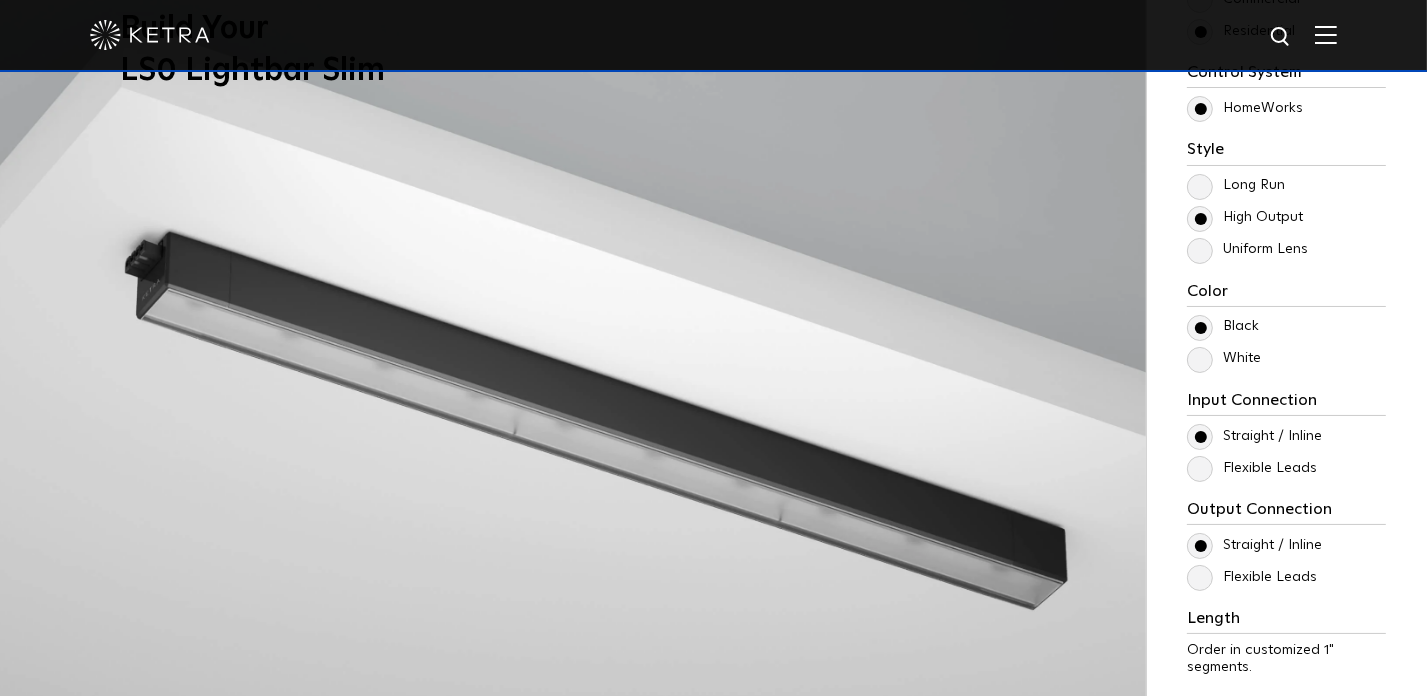click on "Long Run" at bounding box center (1236, 185) 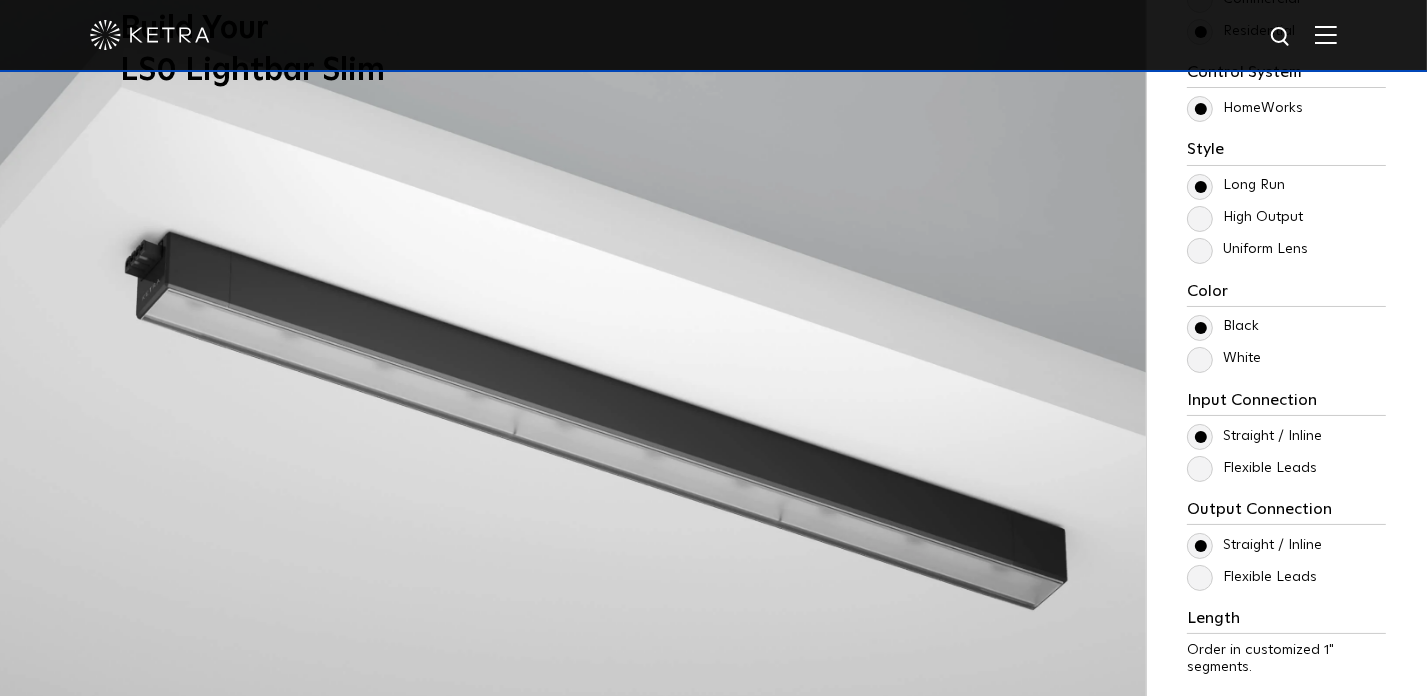click on "High Output" at bounding box center (1245, 217) 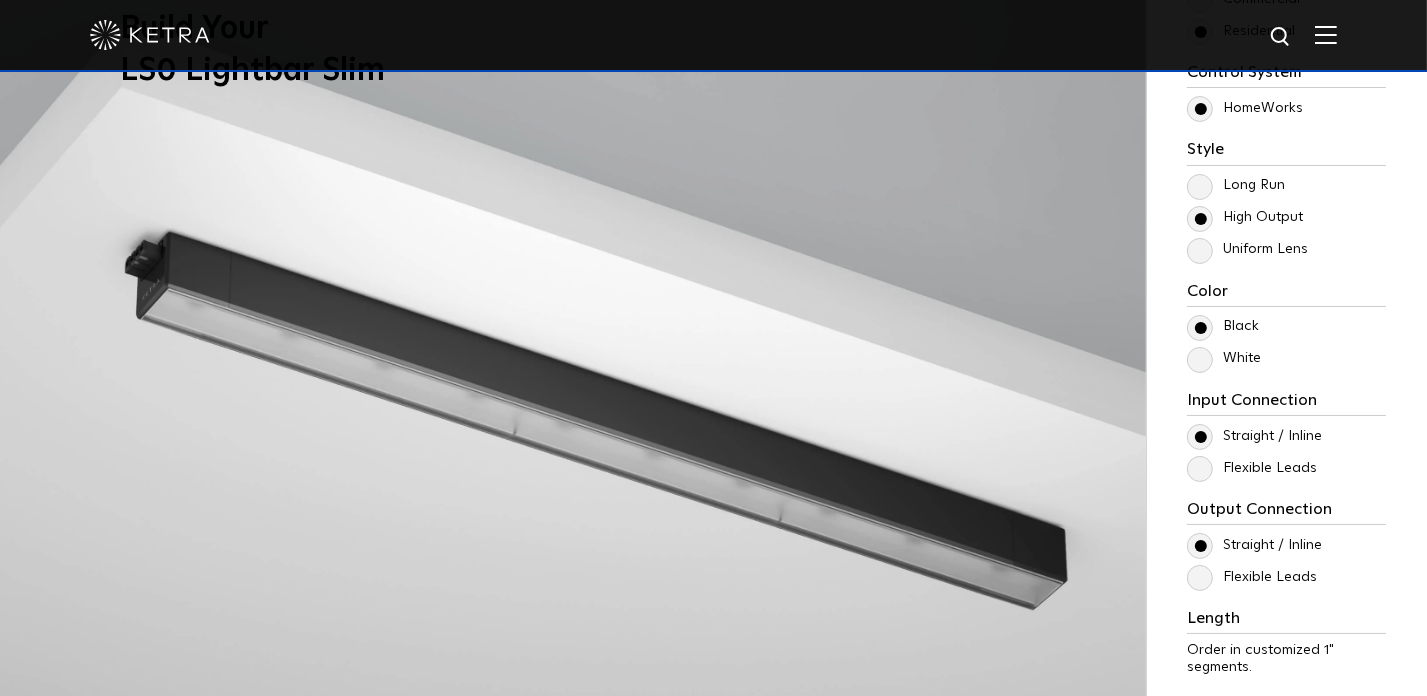 click on "Uniform Lens" at bounding box center [1247, 249] 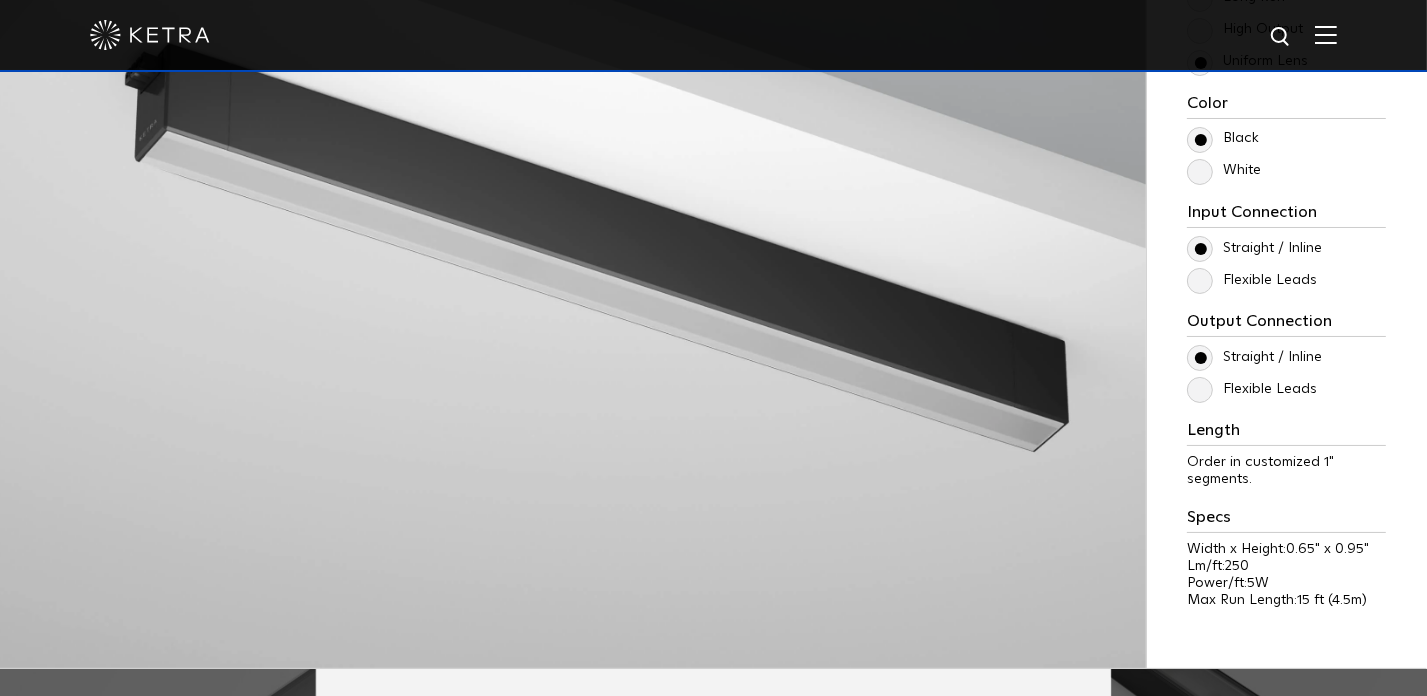 scroll, scrollTop: 1900, scrollLeft: 0, axis: vertical 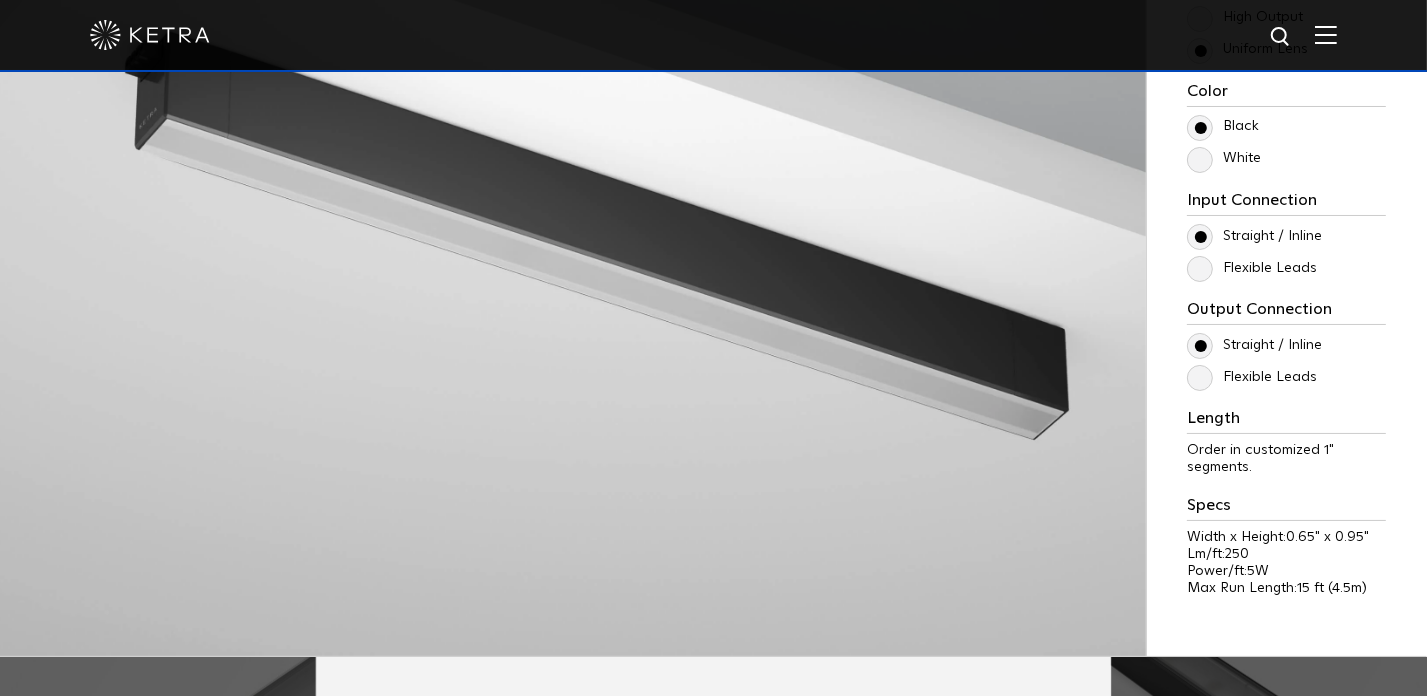 click on "White" at bounding box center (1224, 158) 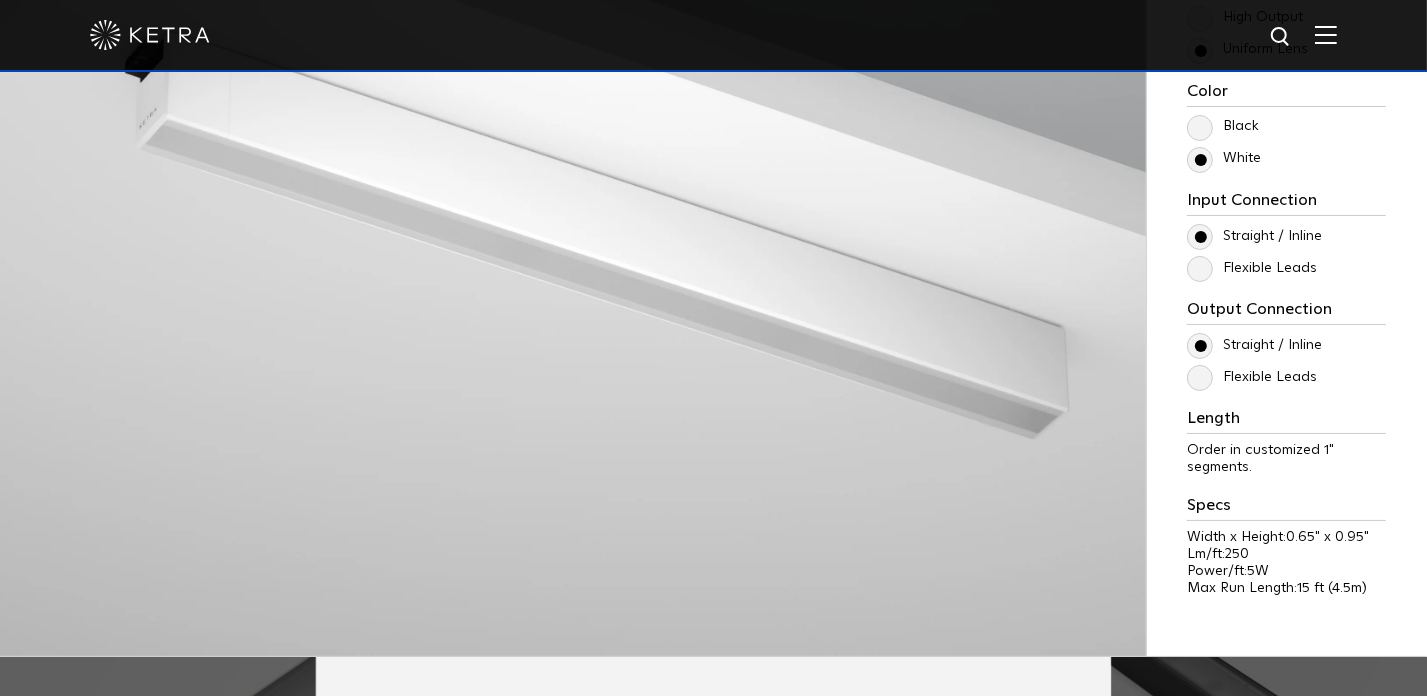 click on "Black" at bounding box center (1223, 126) 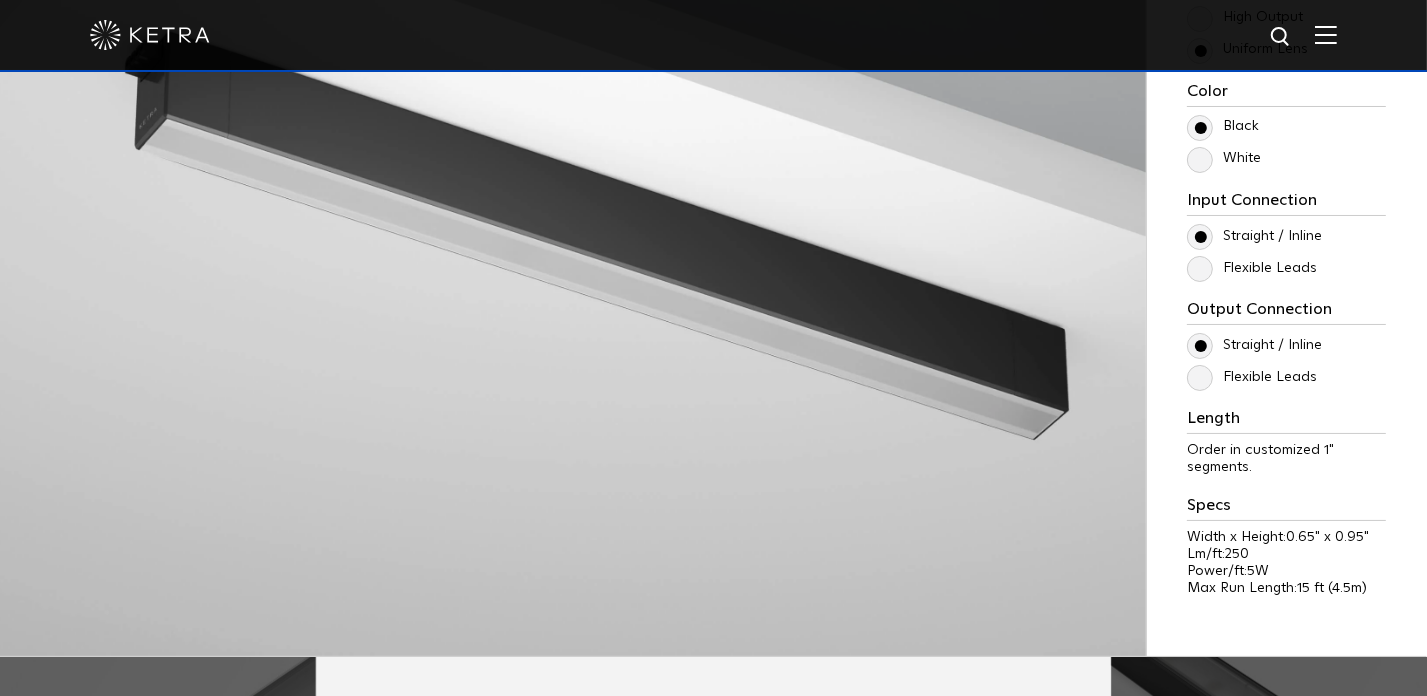 click on "Flexible Leads" at bounding box center (1252, 268) 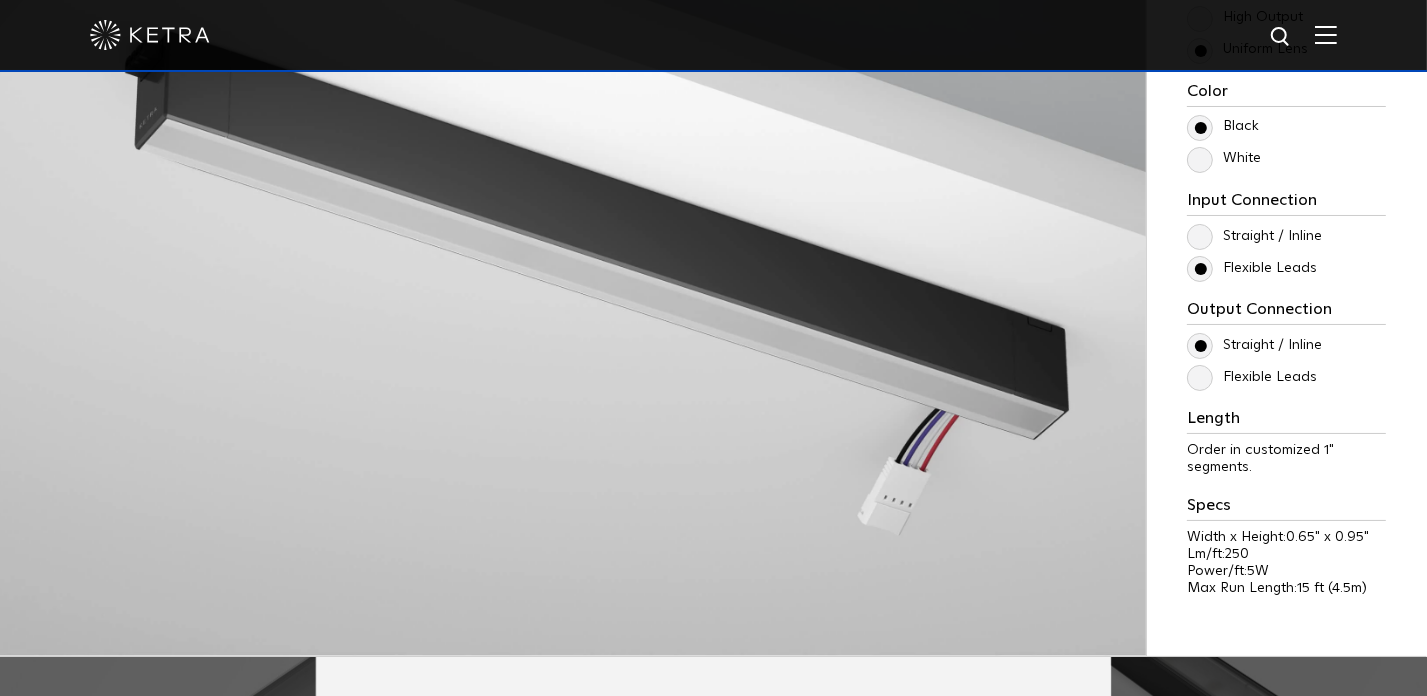 click on "Straight / Inline" at bounding box center (1254, 236) 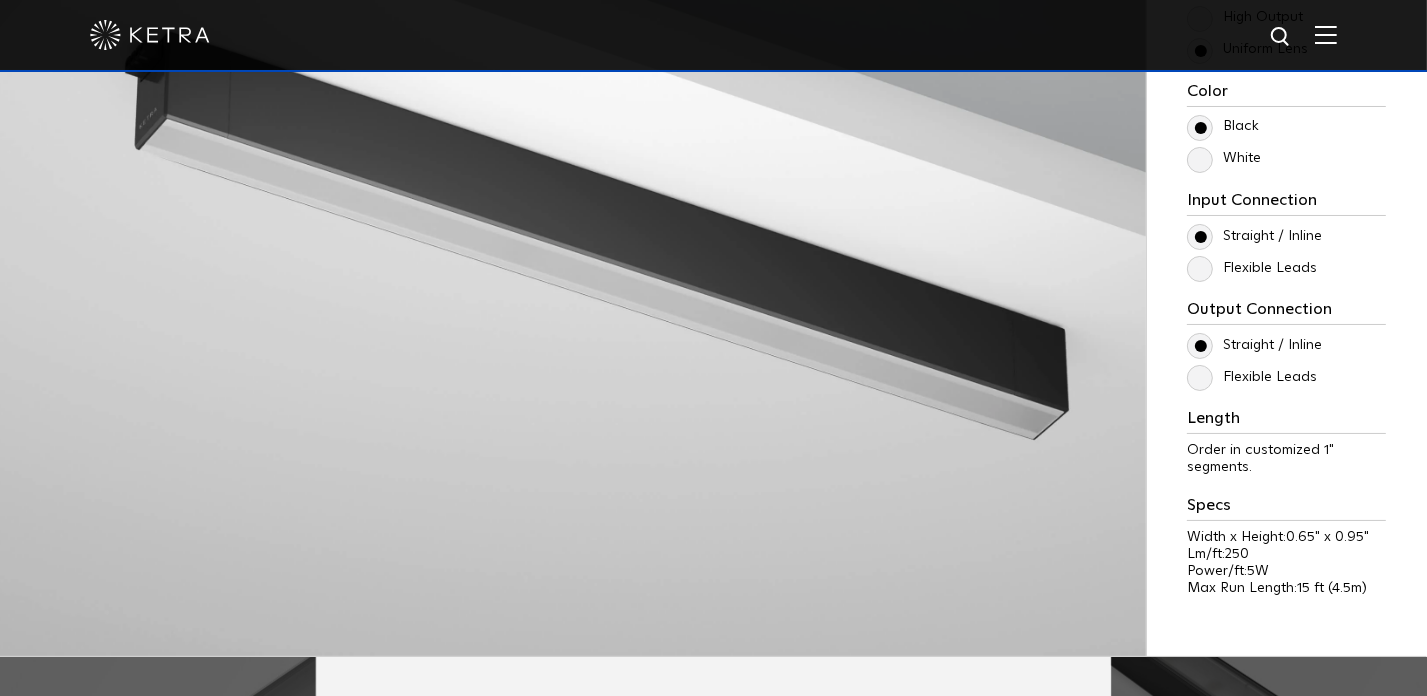 click on "Flexible Leads" at bounding box center [1252, 377] 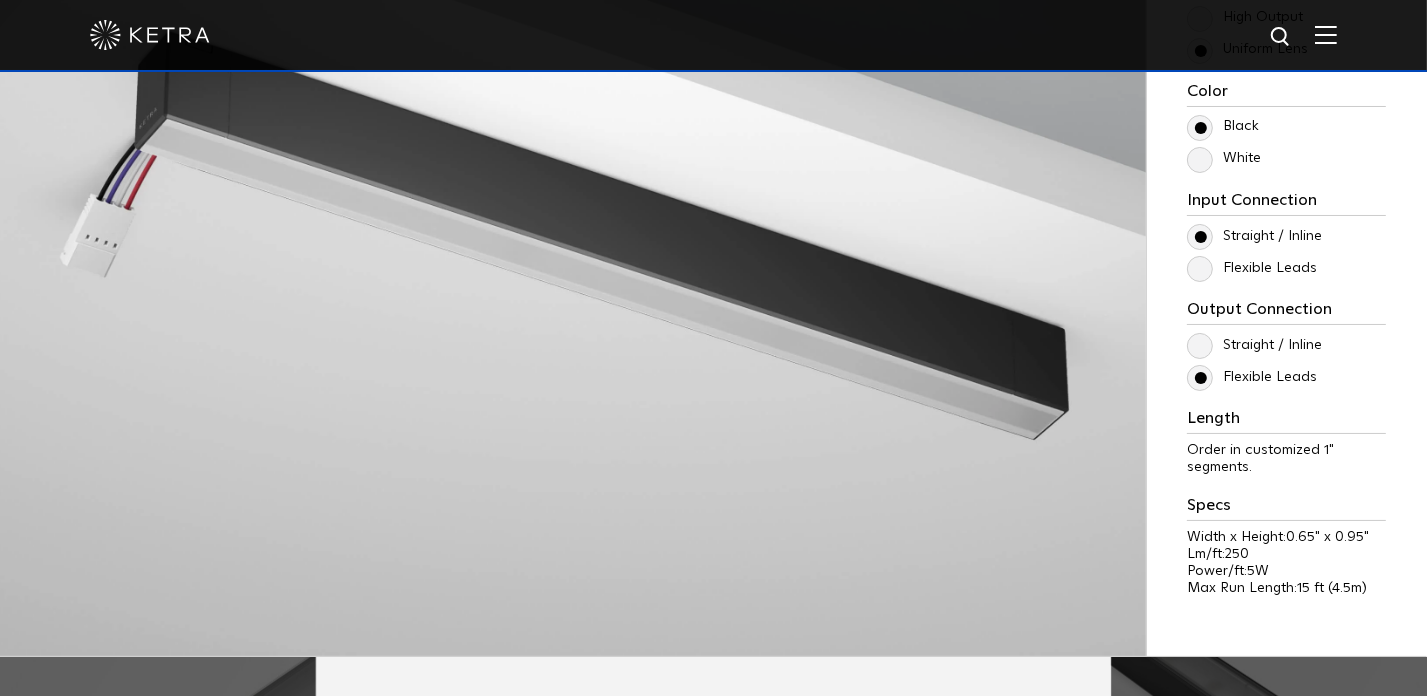 click on "Flexible Leads" at bounding box center [1252, 377] 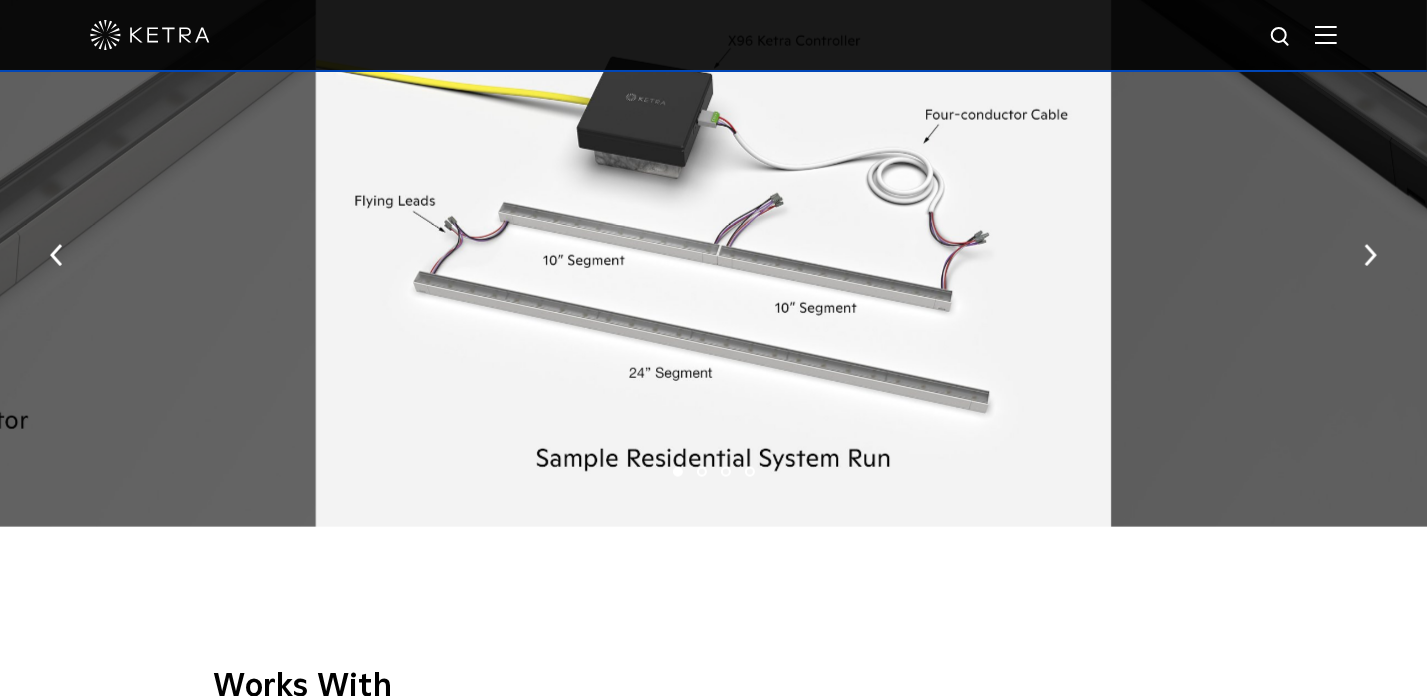 scroll, scrollTop: 2600, scrollLeft: 0, axis: vertical 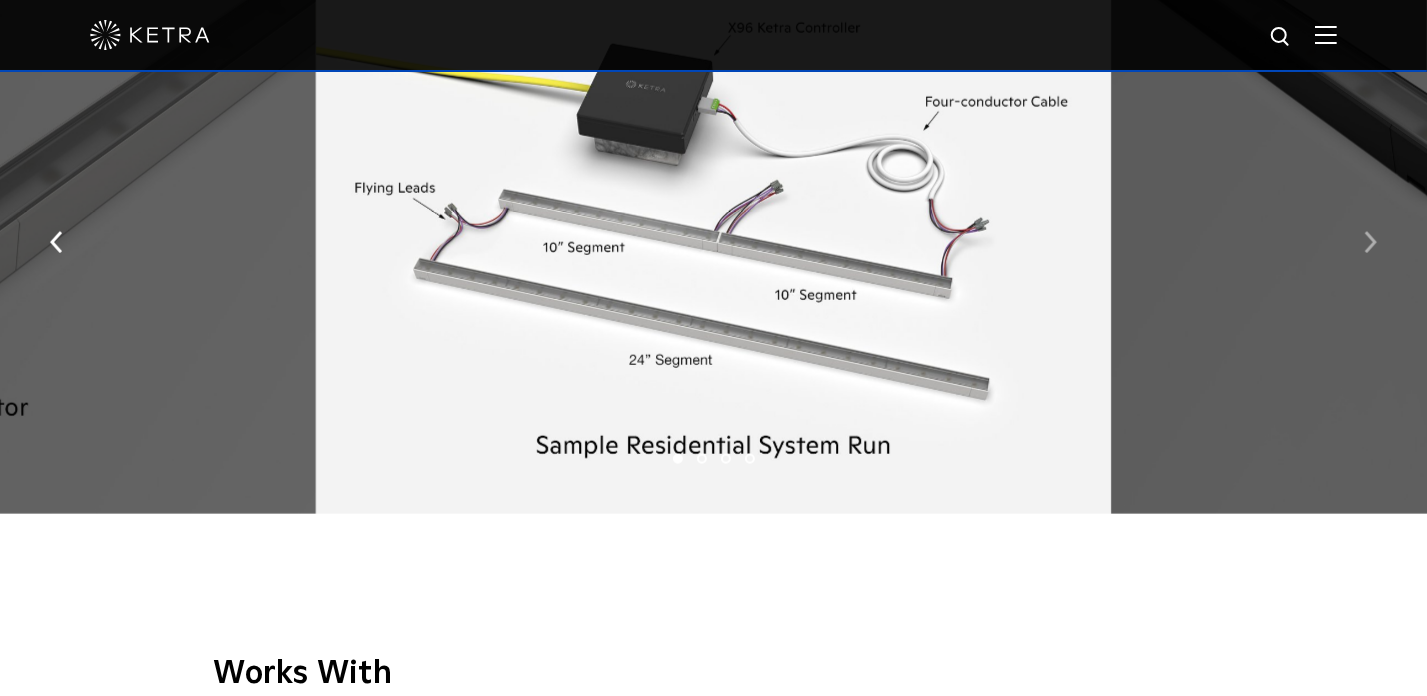 click at bounding box center [1370, 242] 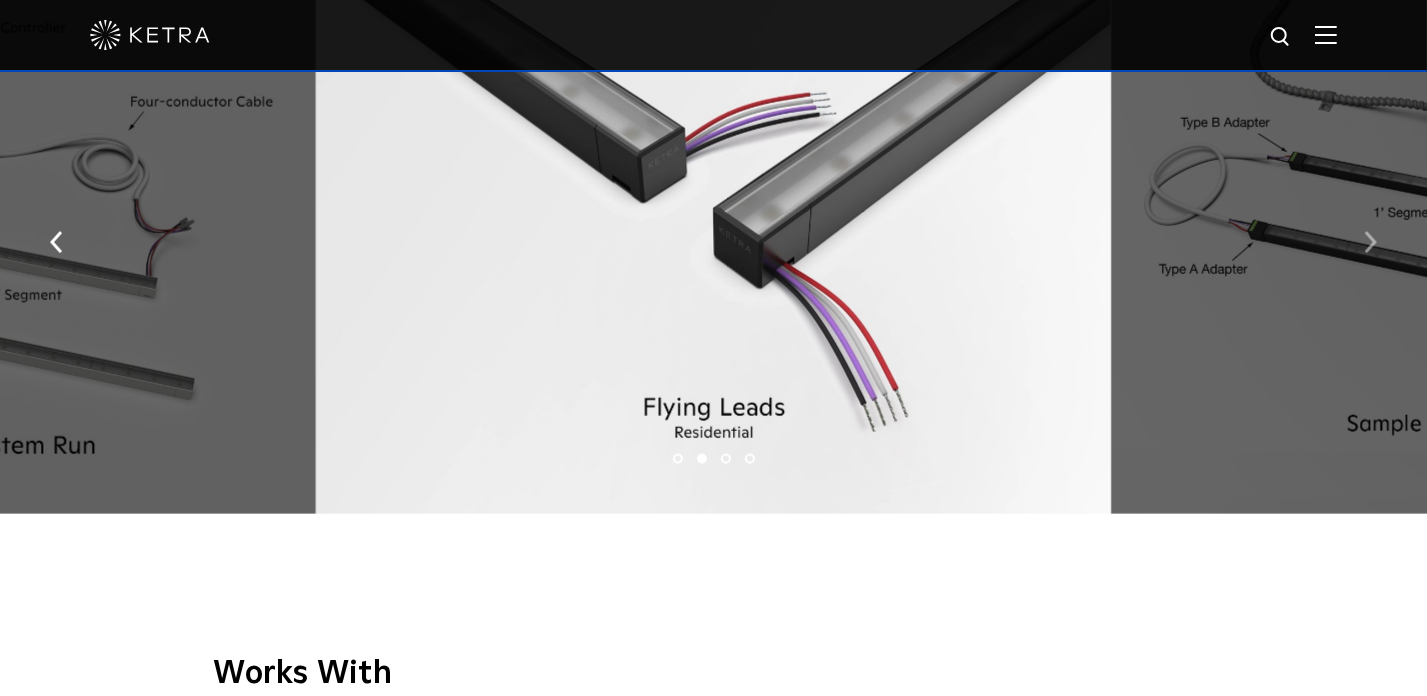 click at bounding box center [1370, 242] 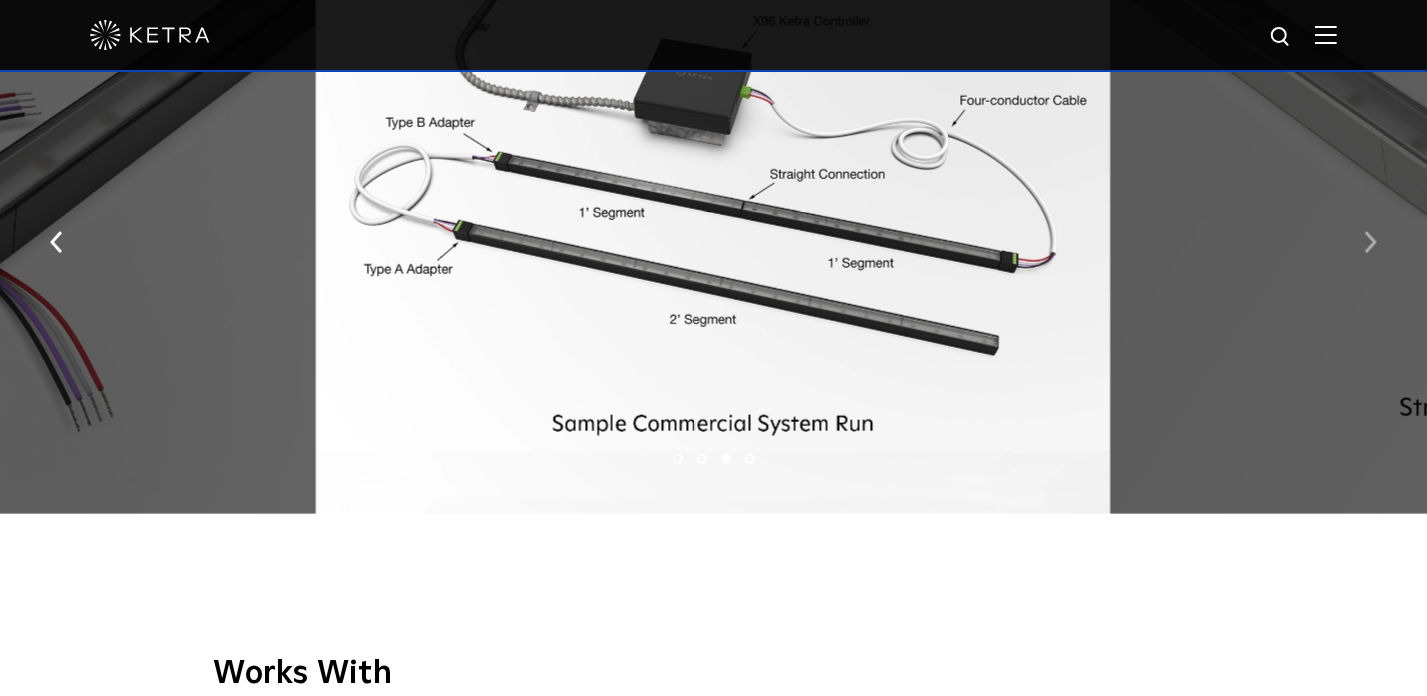 click at bounding box center [1370, 242] 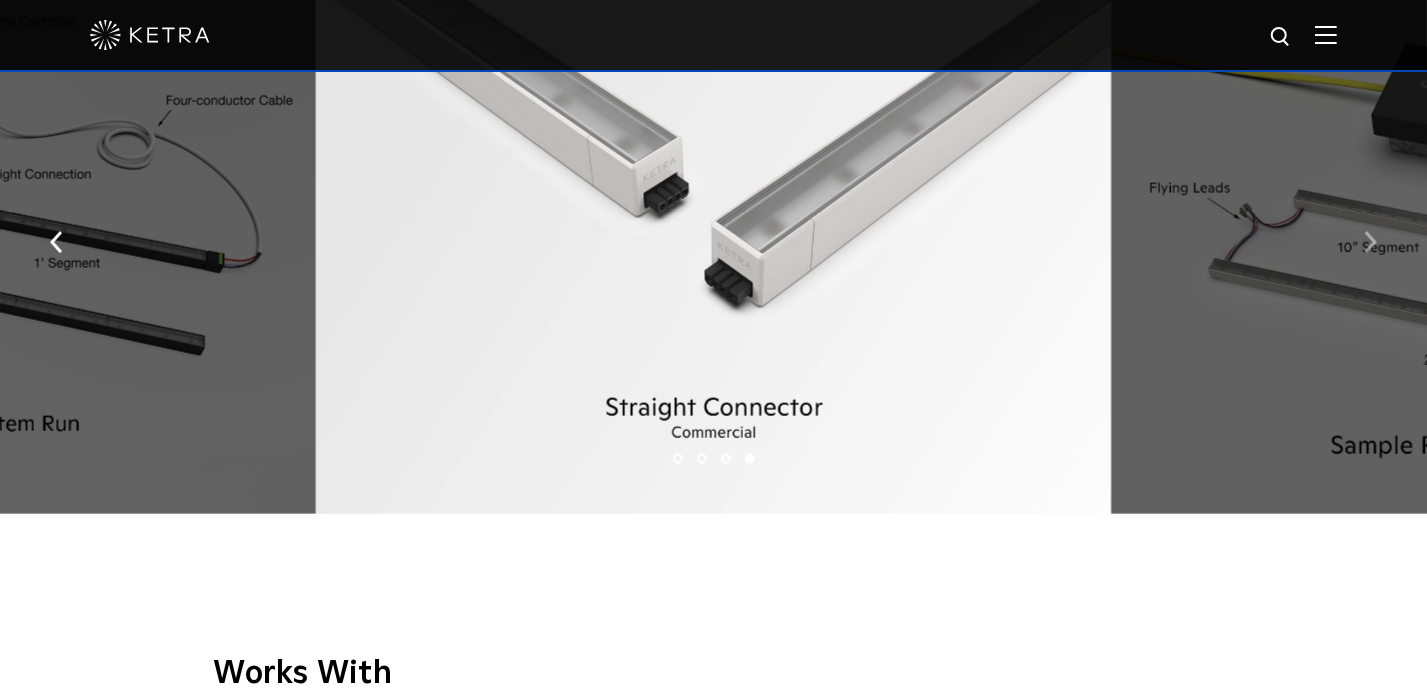 click at bounding box center (1370, 242) 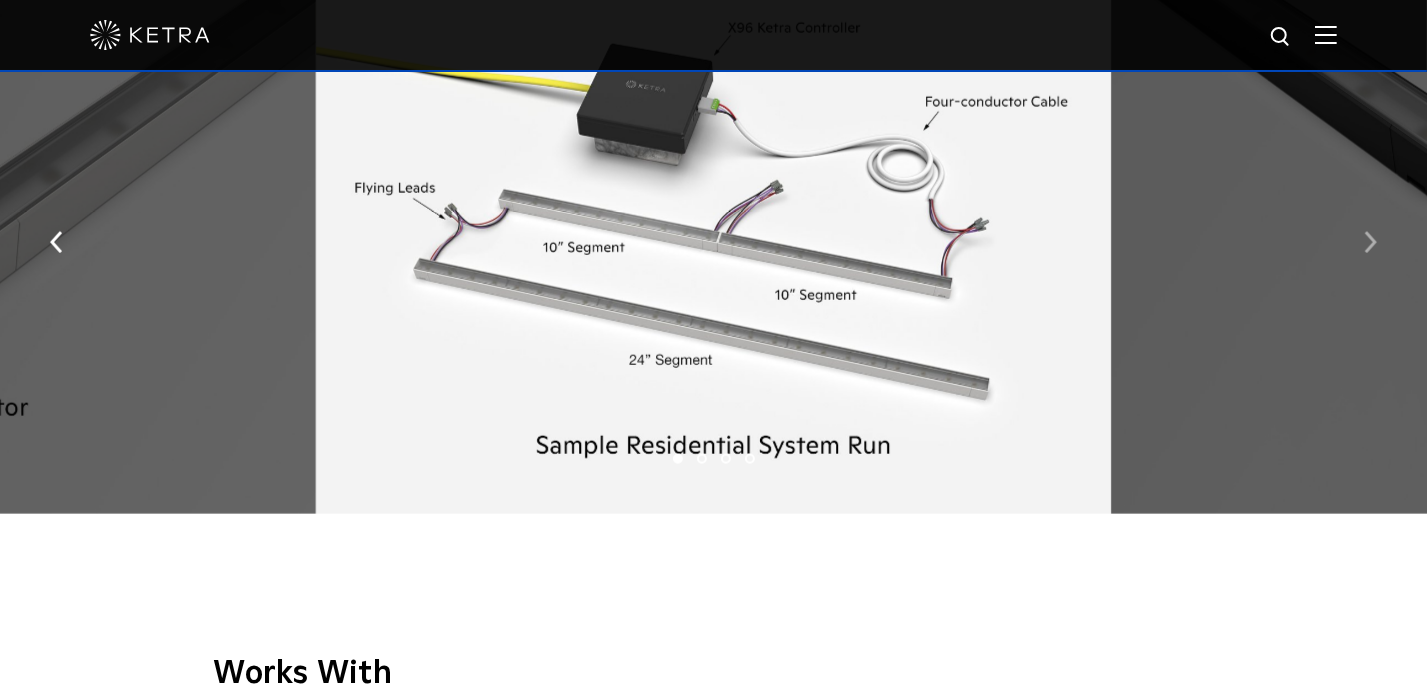 click at bounding box center [1370, 242] 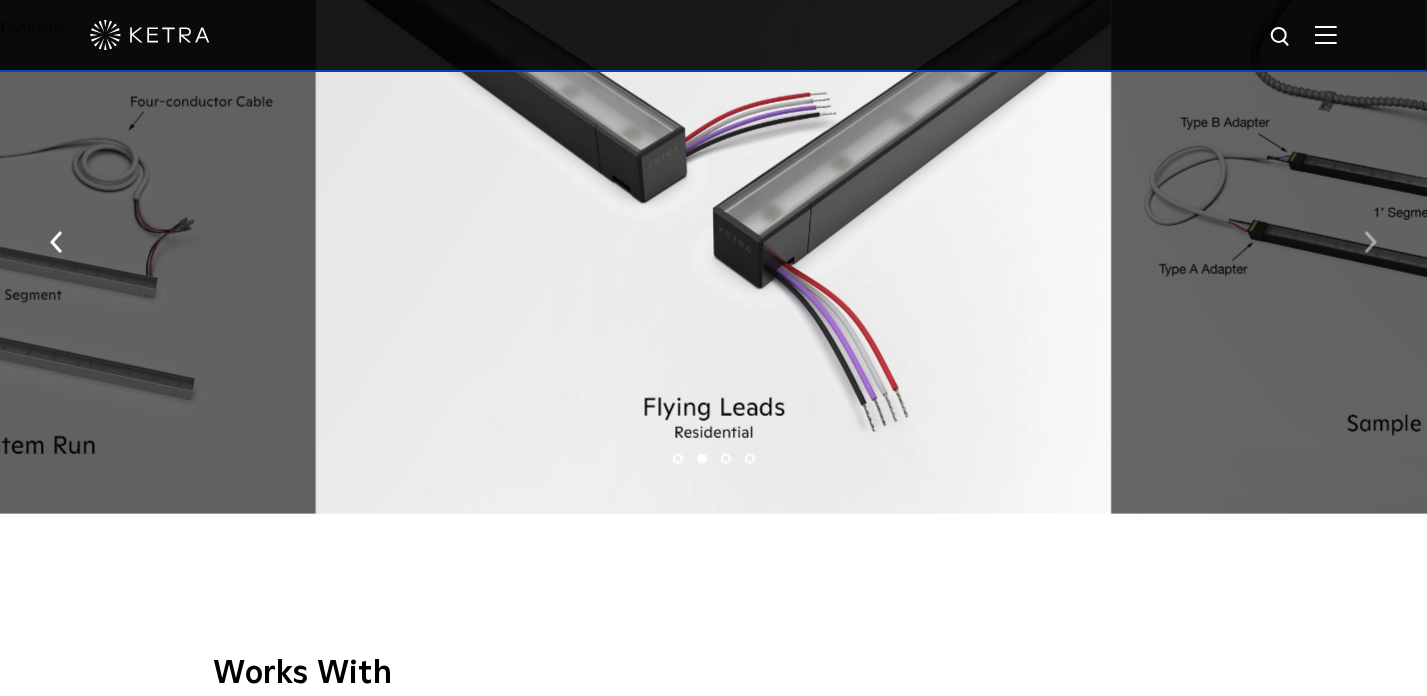 click at bounding box center [1370, 242] 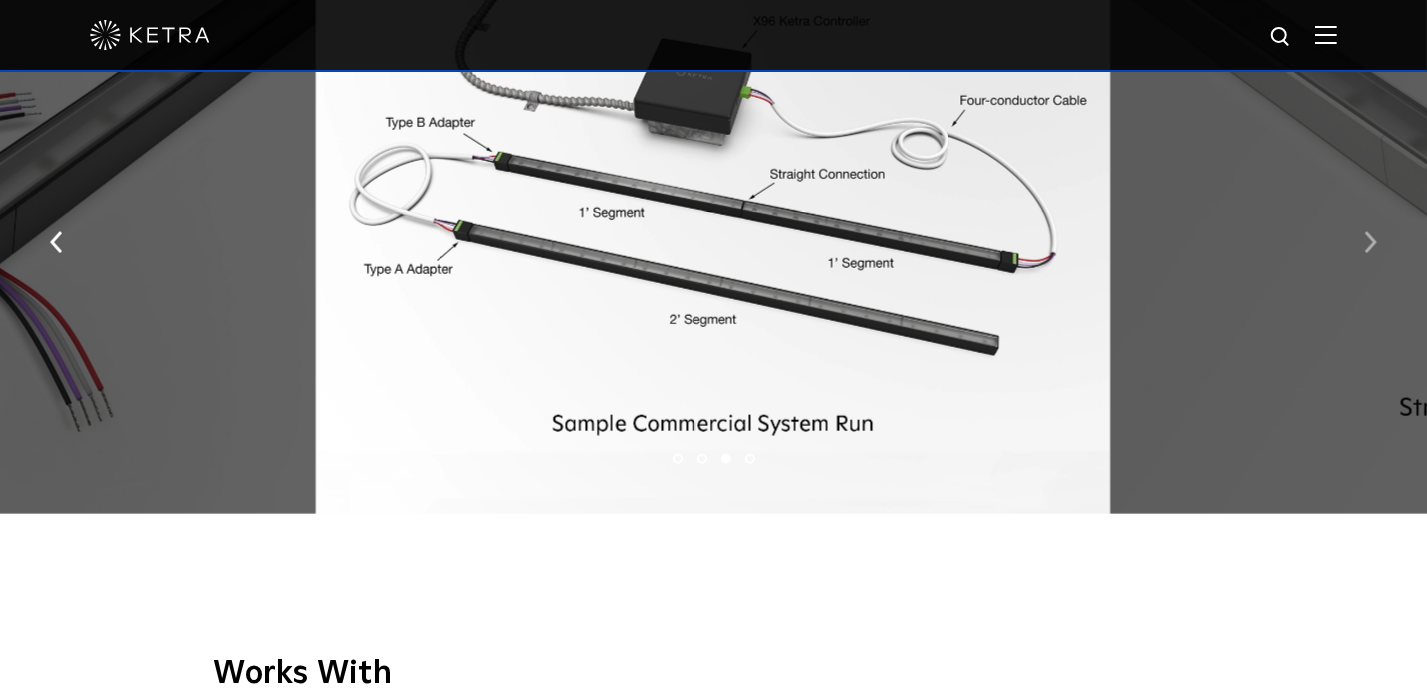 click at bounding box center (1370, 242) 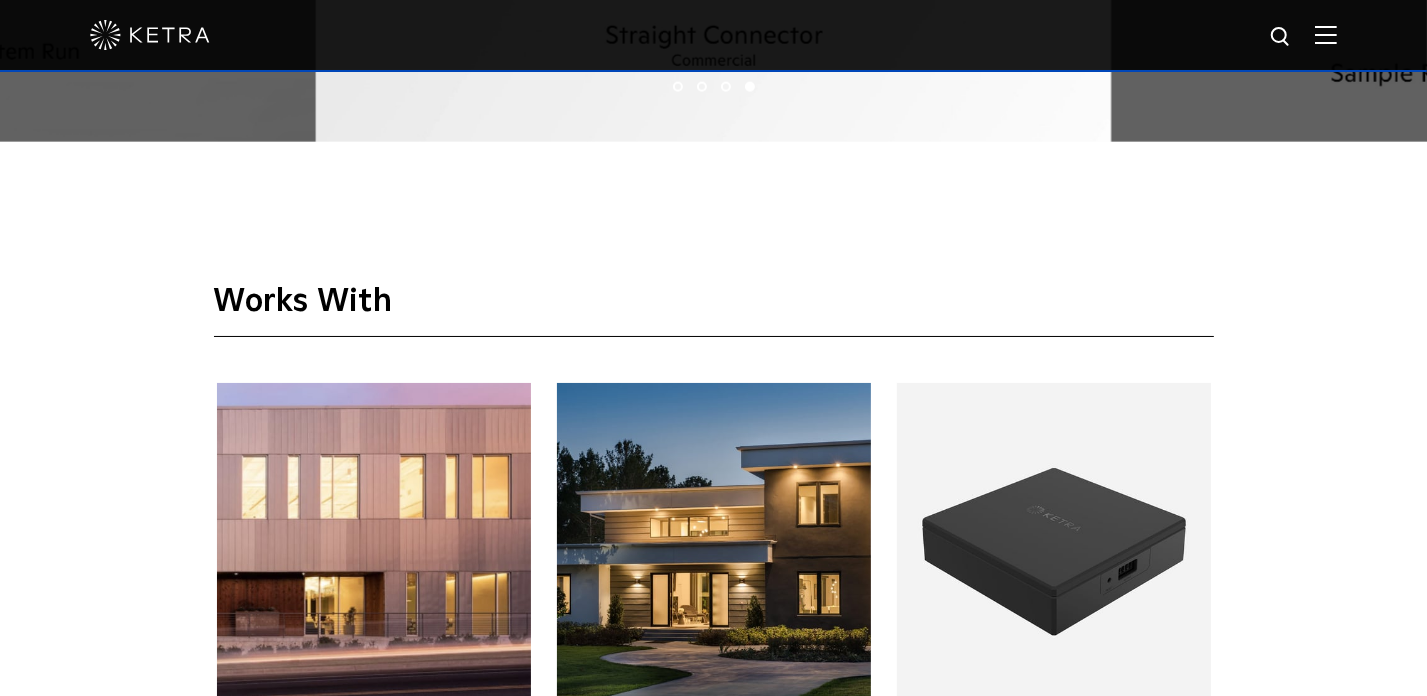 scroll, scrollTop: 3100, scrollLeft: 0, axis: vertical 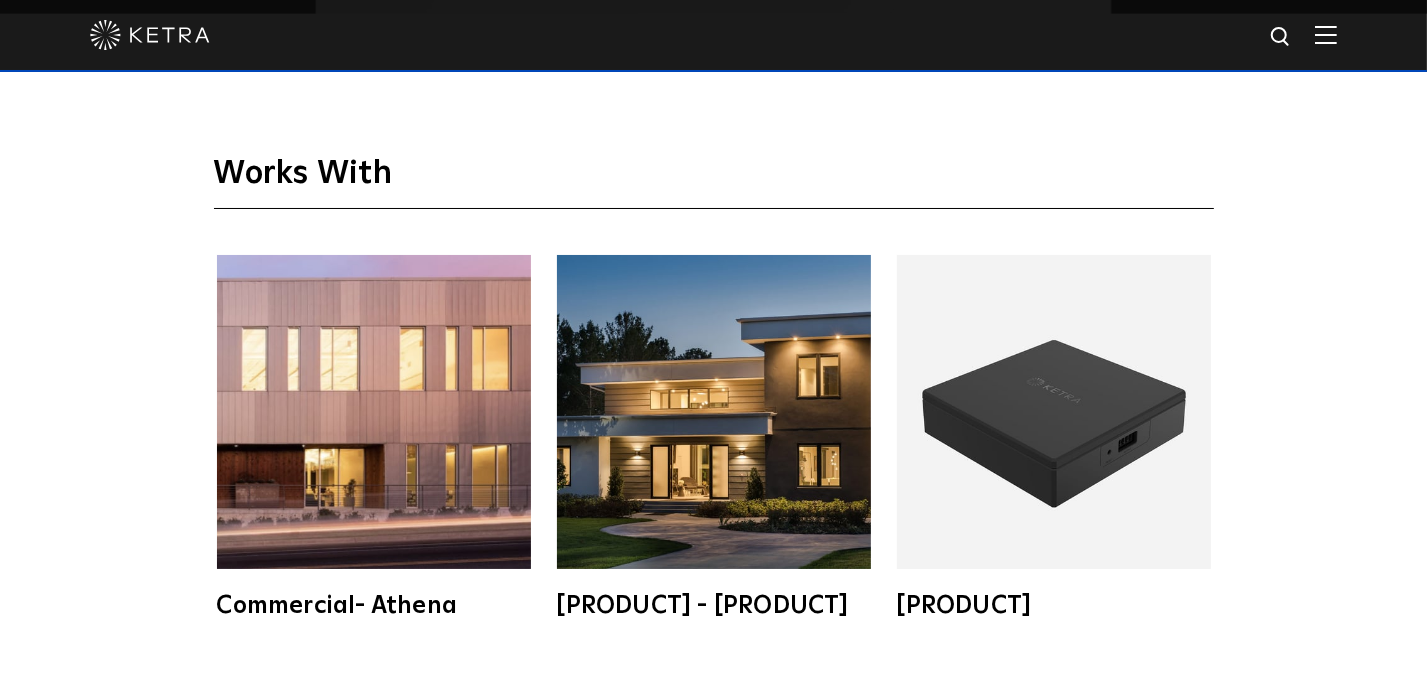 click at bounding box center [374, 412] 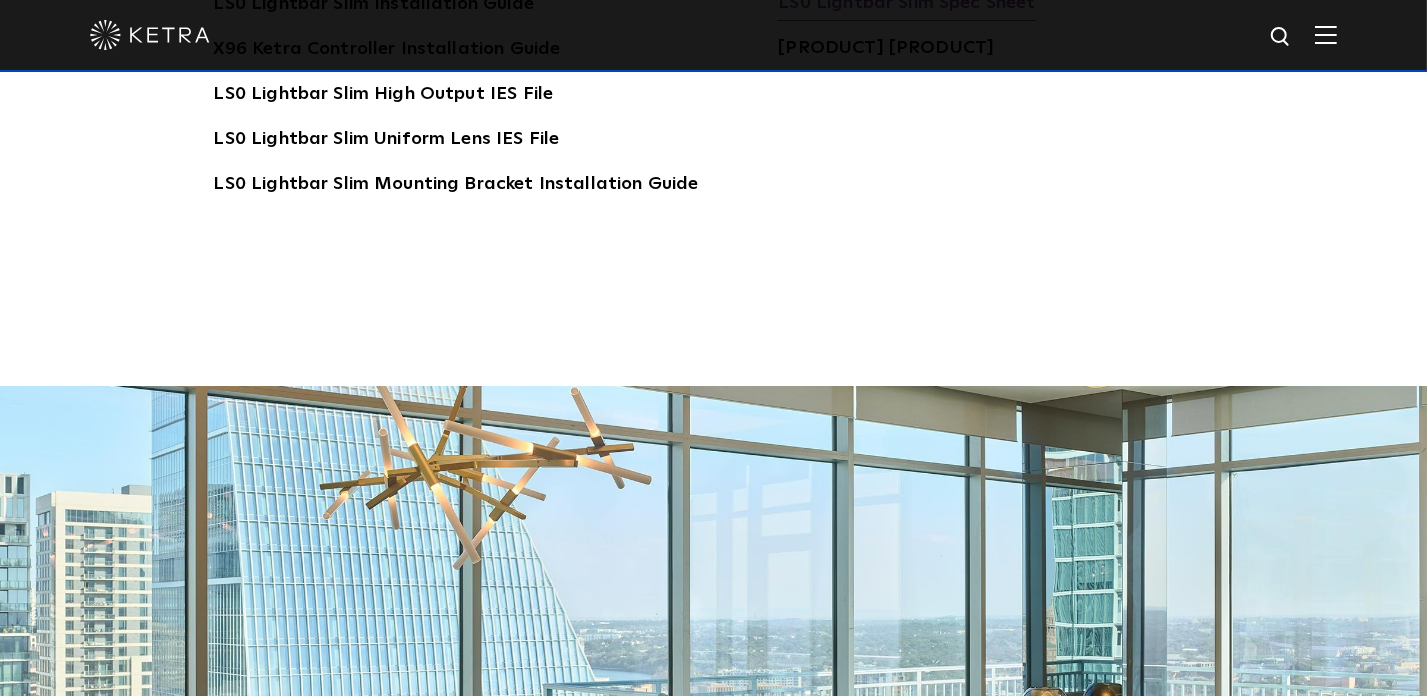 scroll, scrollTop: 3800, scrollLeft: 0, axis: vertical 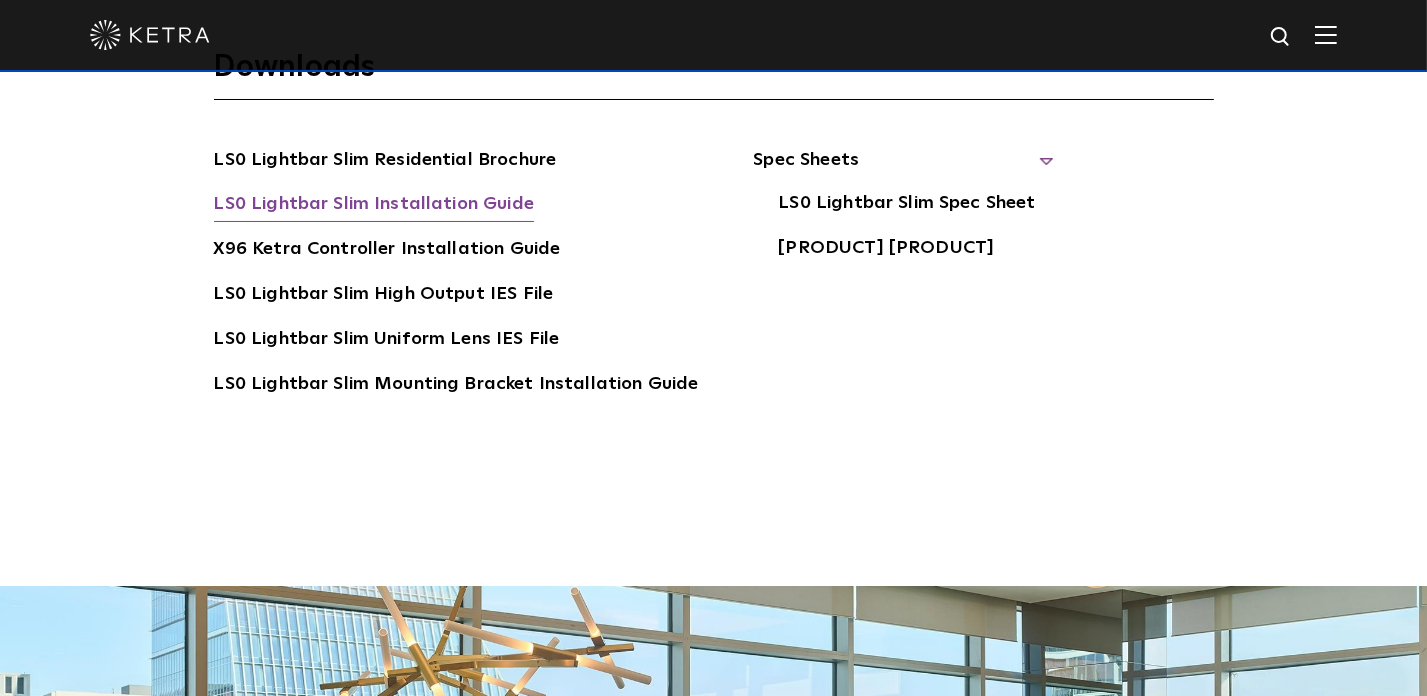 click on "LS0 Lightbar Slim Installation Guide" at bounding box center (374, 206) 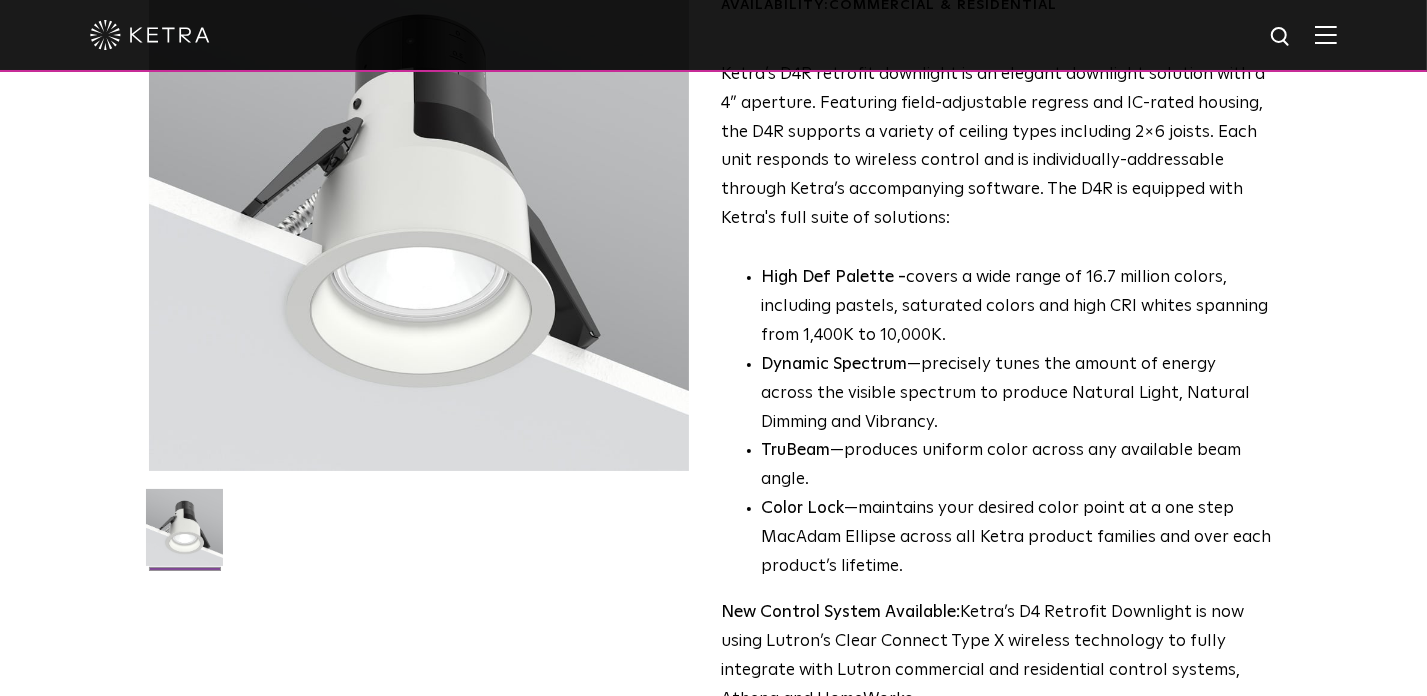 scroll, scrollTop: 400, scrollLeft: 0, axis: vertical 